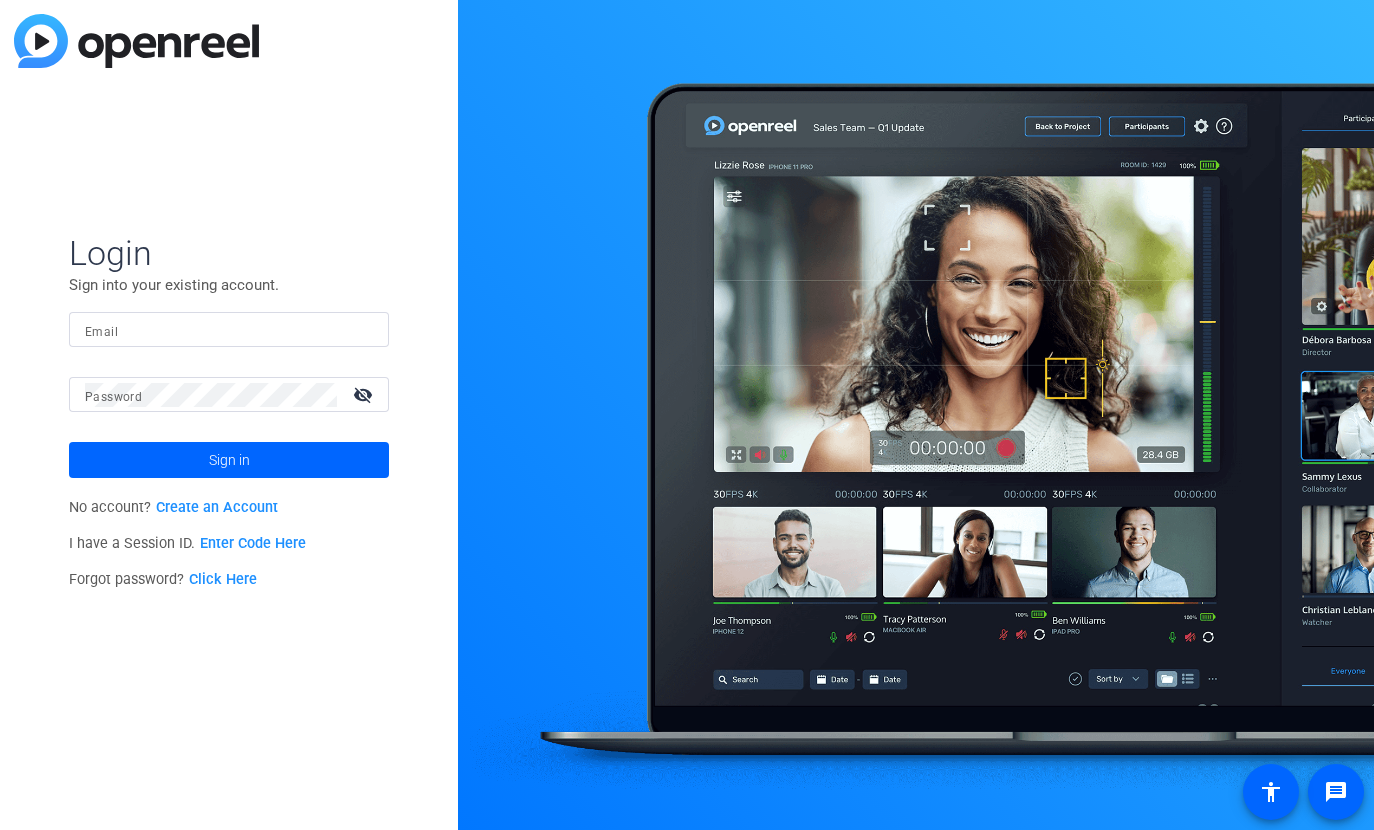 scroll, scrollTop: 0, scrollLeft: 0, axis: both 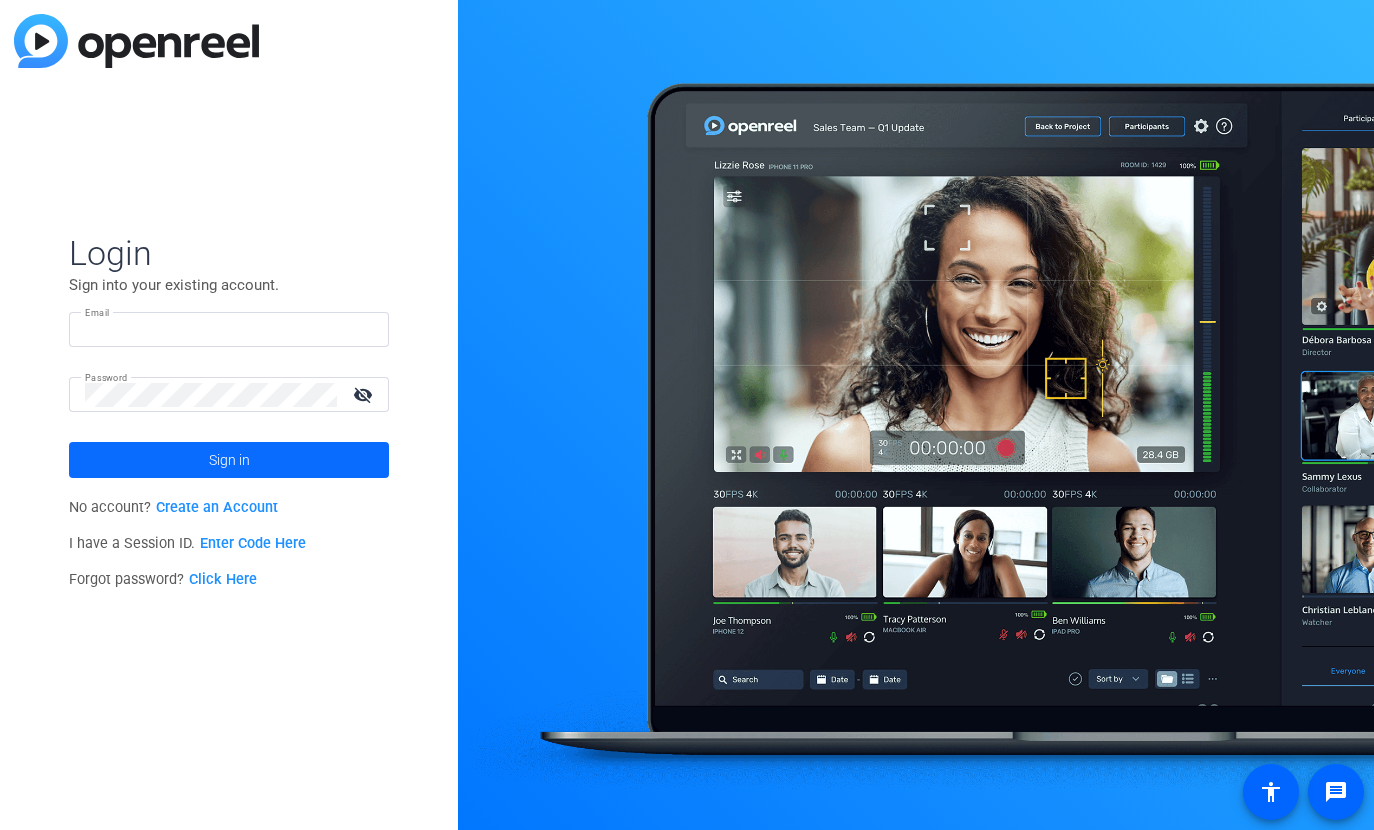 type on "[FIRST]_[LAST]@[DOMAIN].[TLD]" 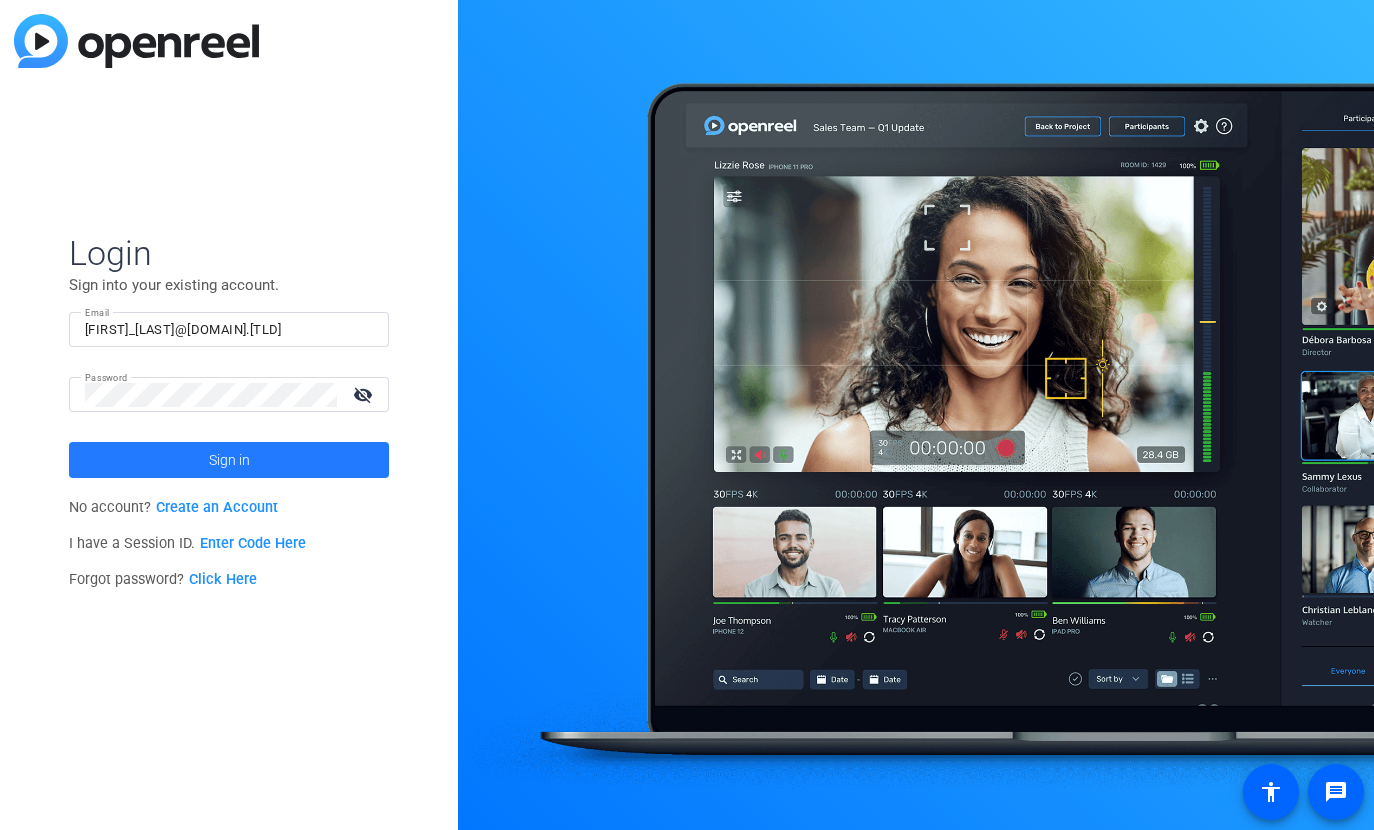 click 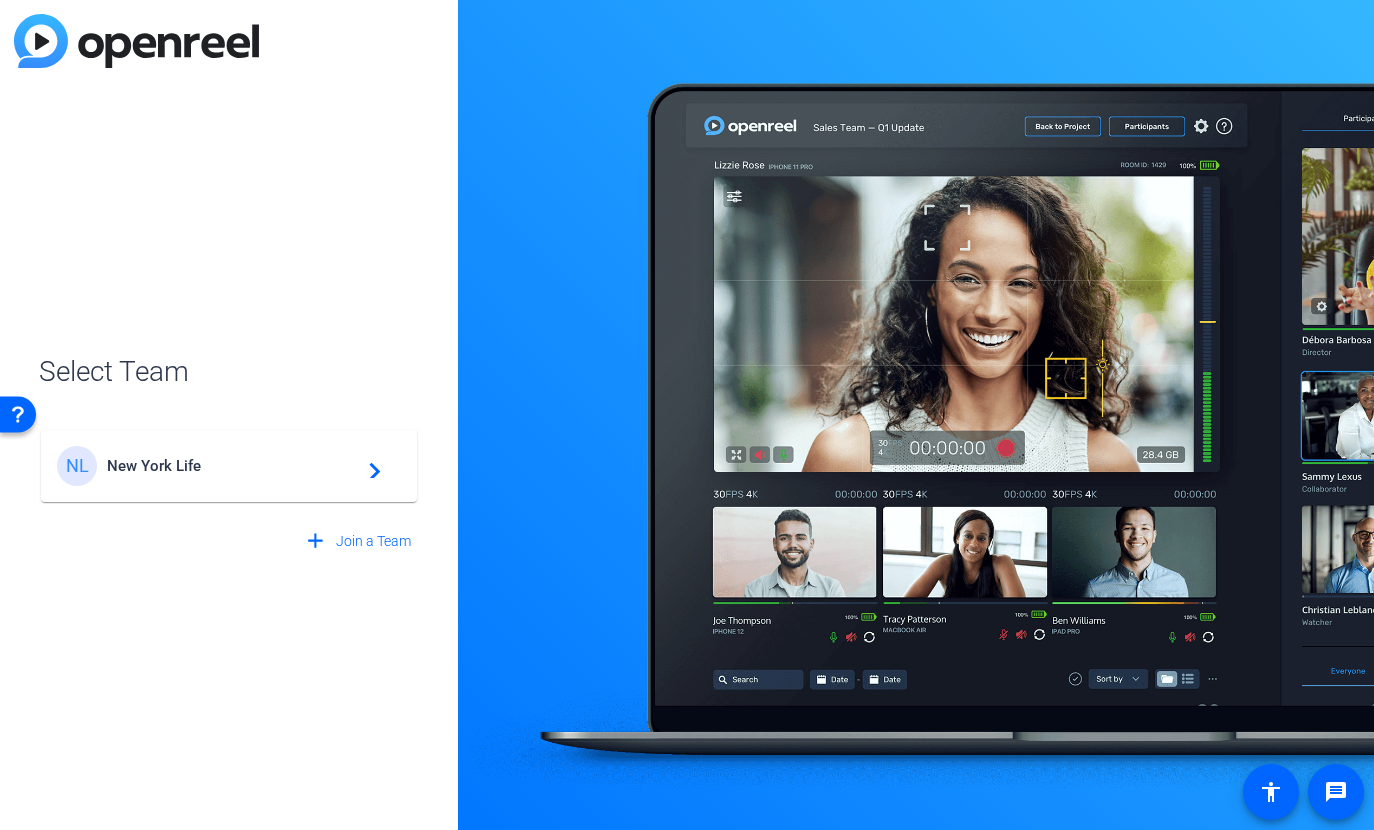 click on "New York Life" 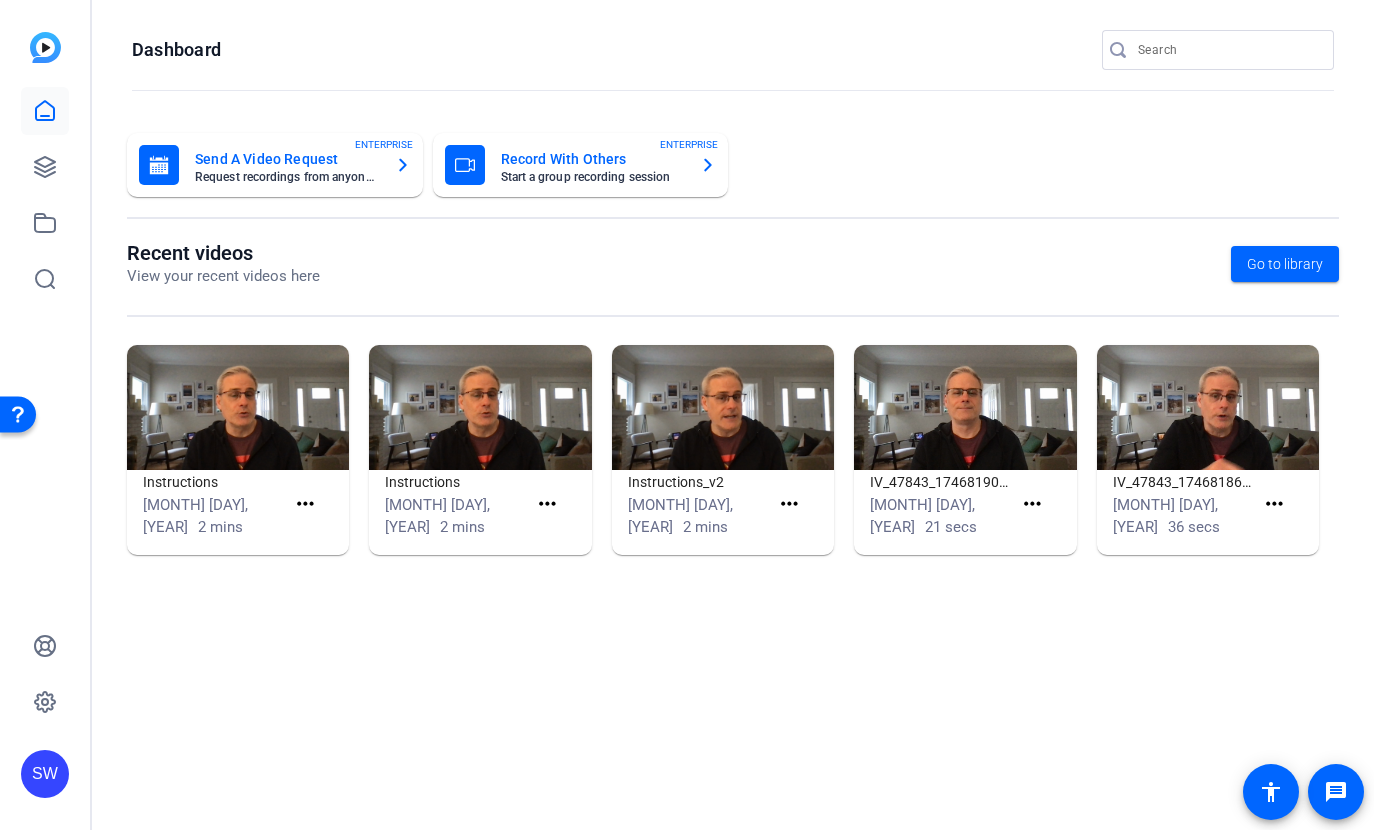 click on "Recent videos View your recent videos here Go to library" 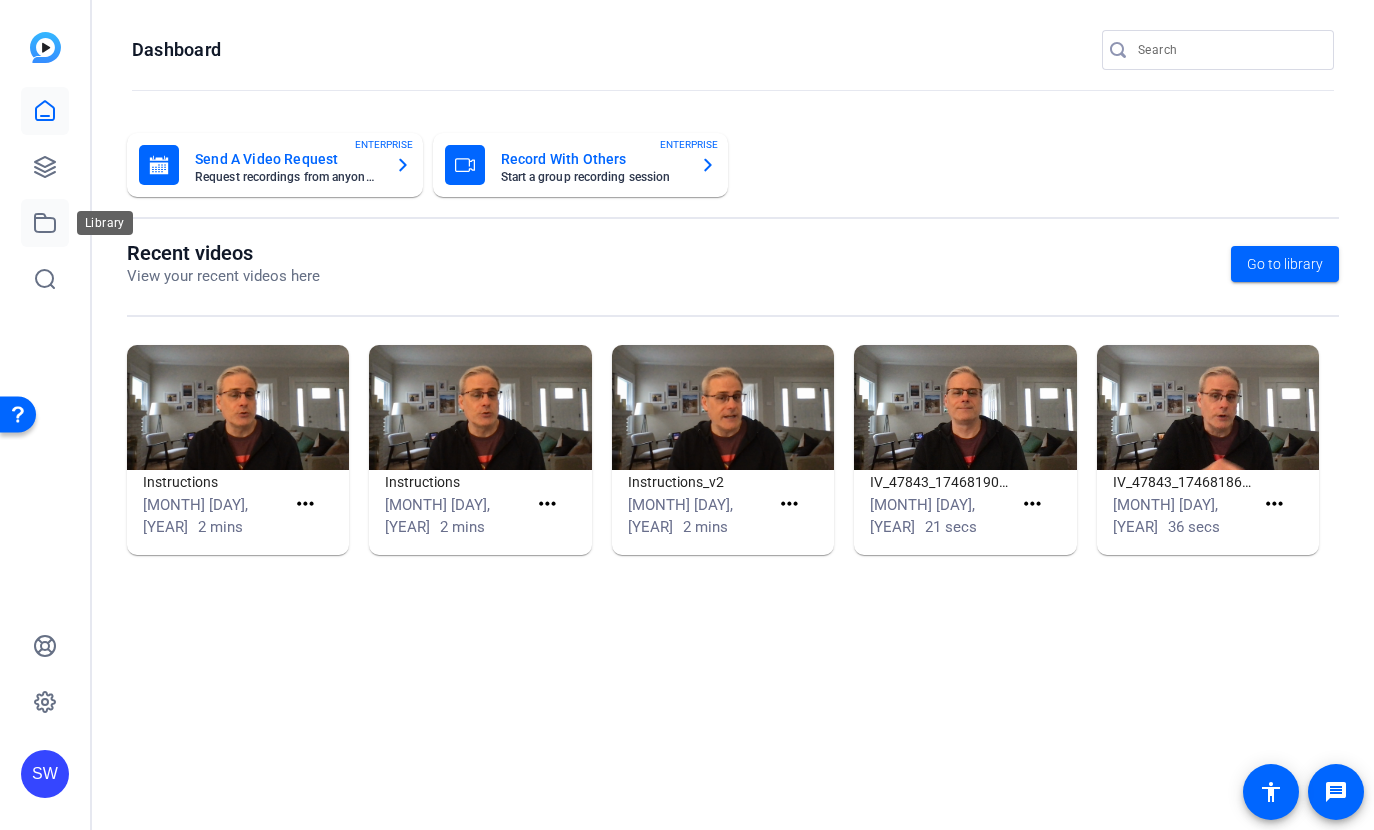 click 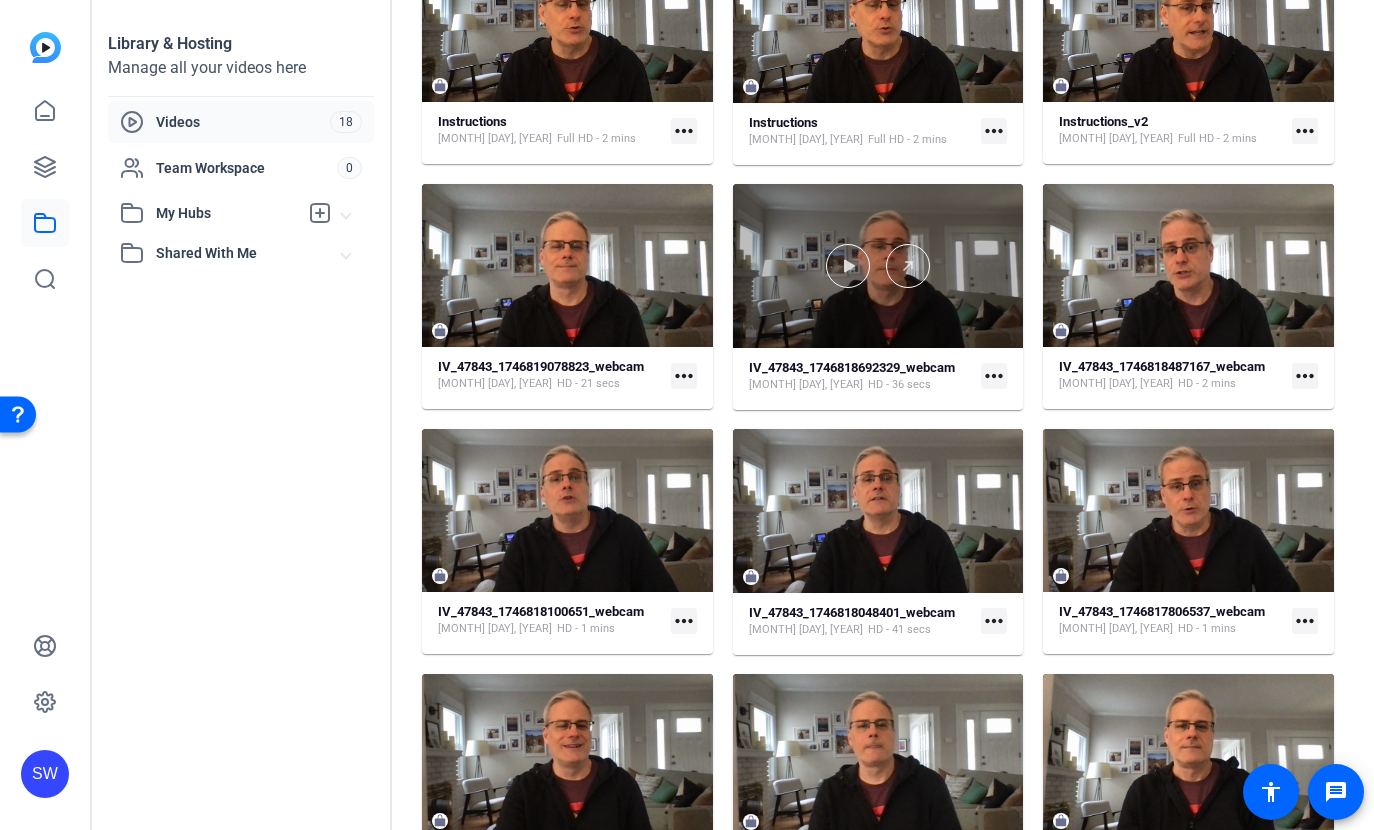 scroll, scrollTop: 293, scrollLeft: 0, axis: vertical 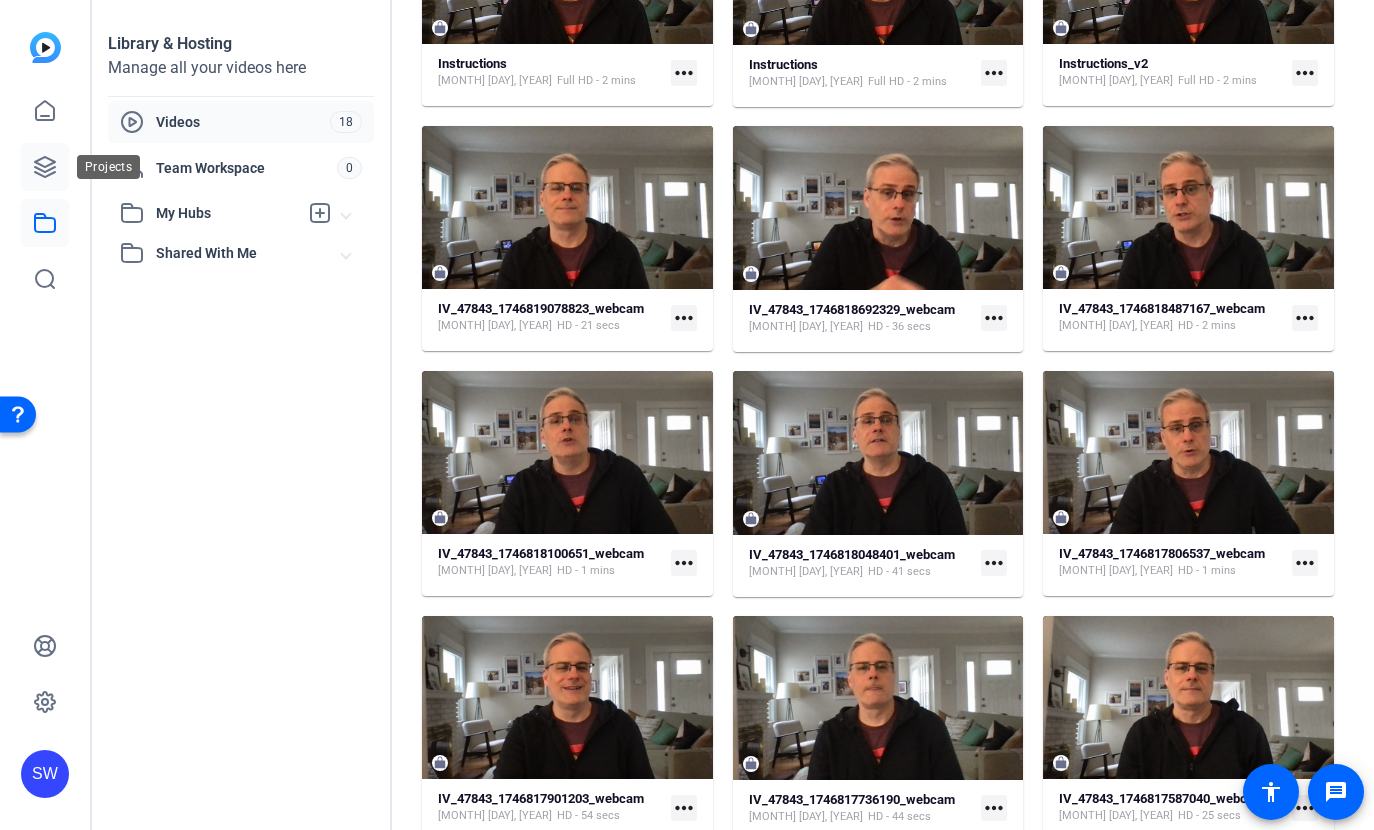 click 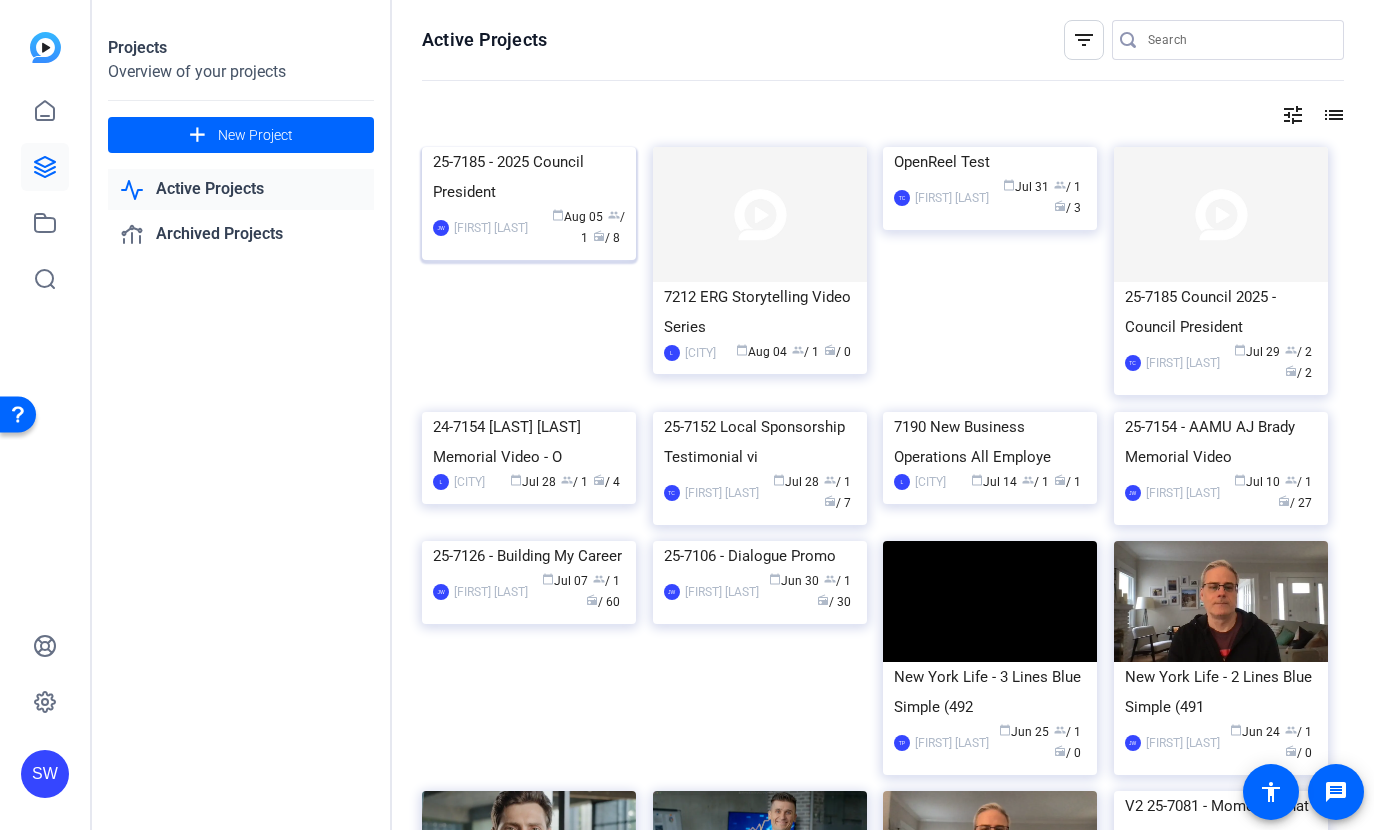 click on "25-7185 - 2025 Council President" 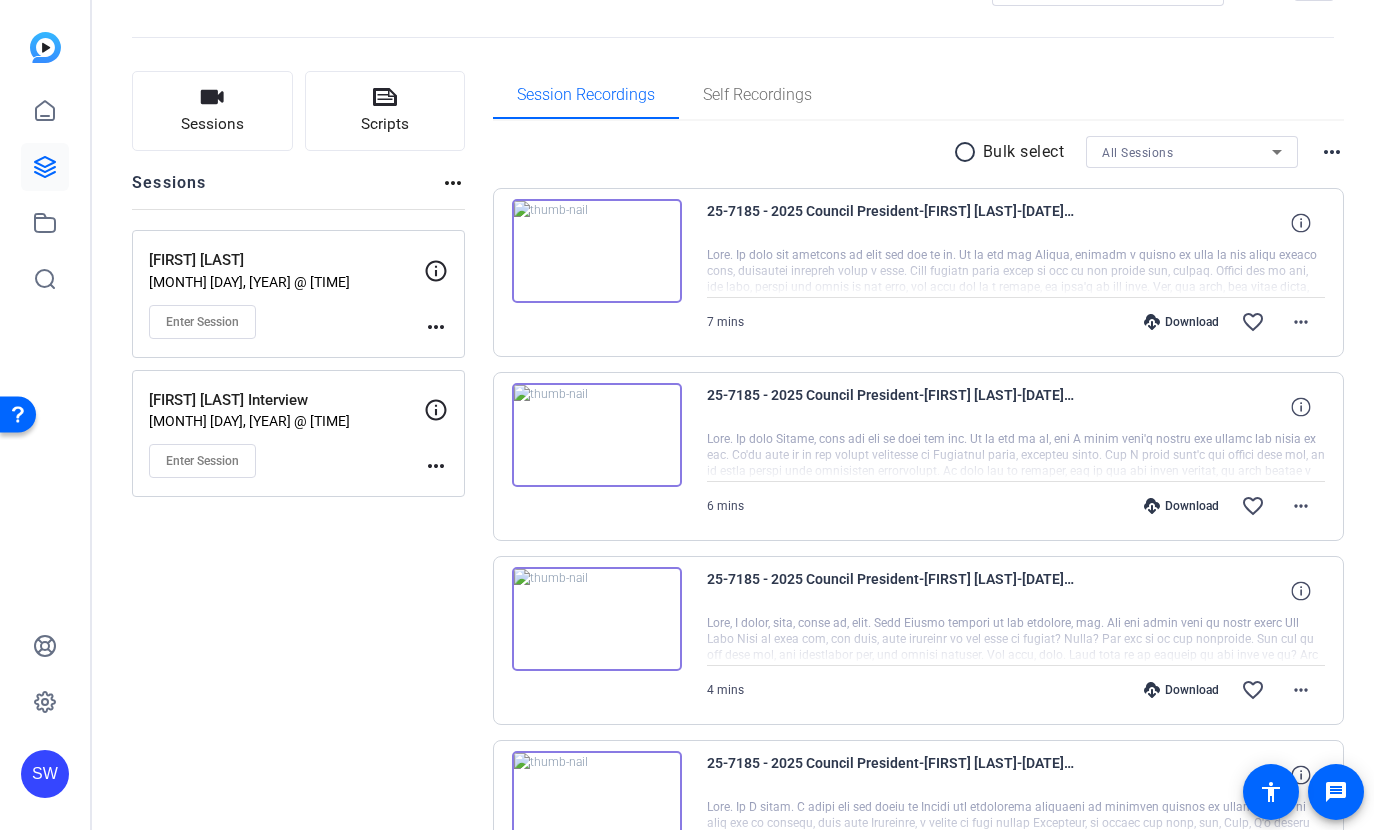scroll, scrollTop: 69, scrollLeft: 0, axis: vertical 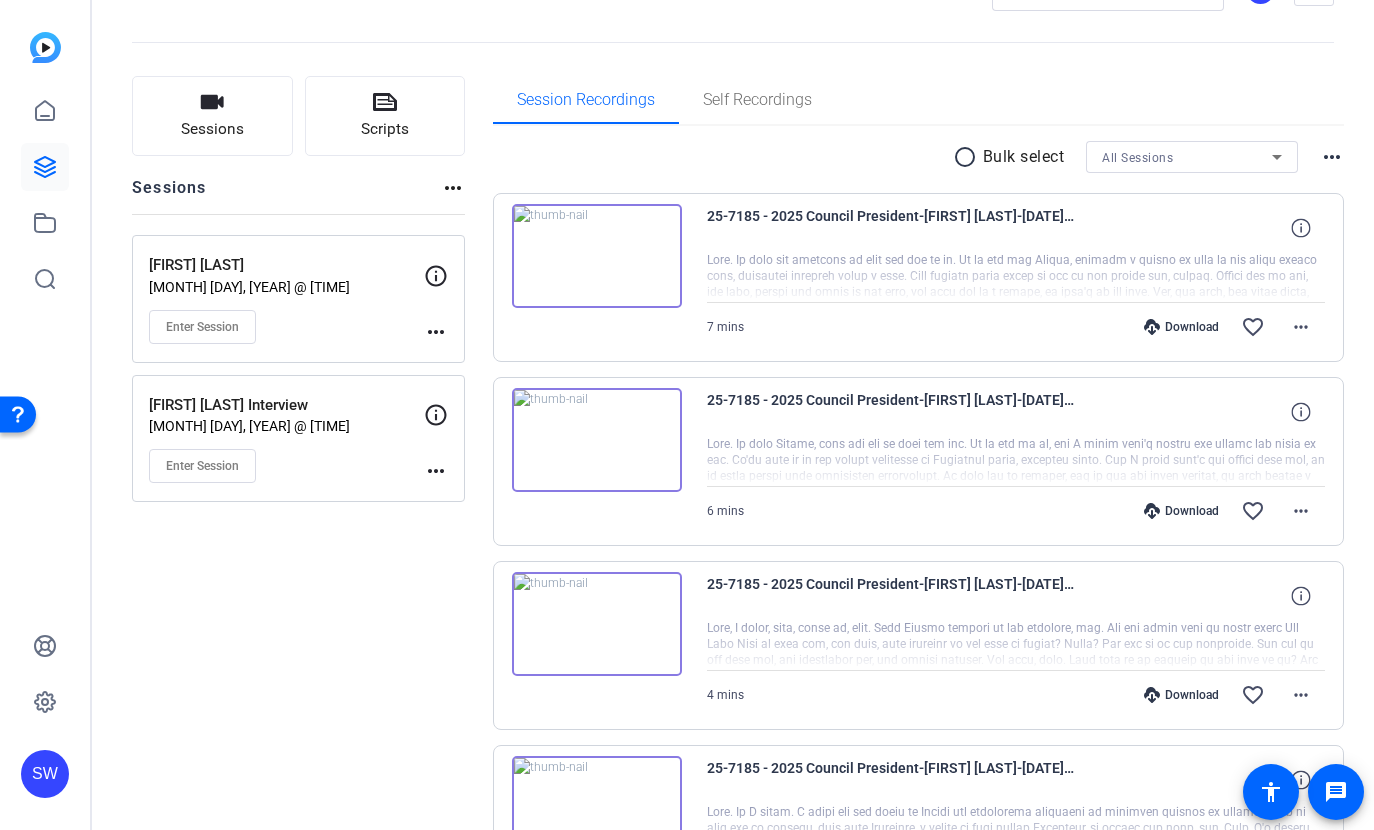 click on "Download" at bounding box center (1181, 327) 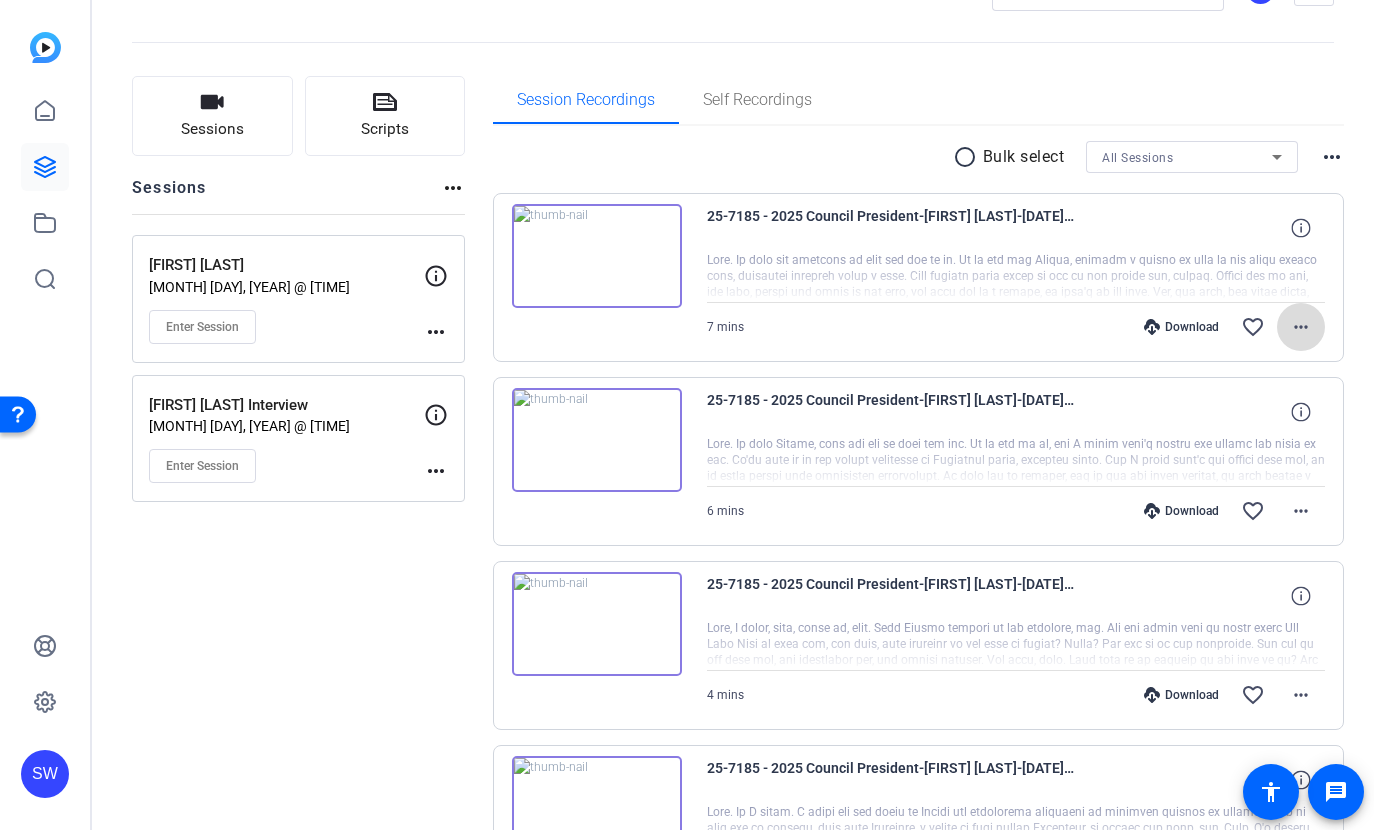 click on "more_horiz" at bounding box center (1301, 327) 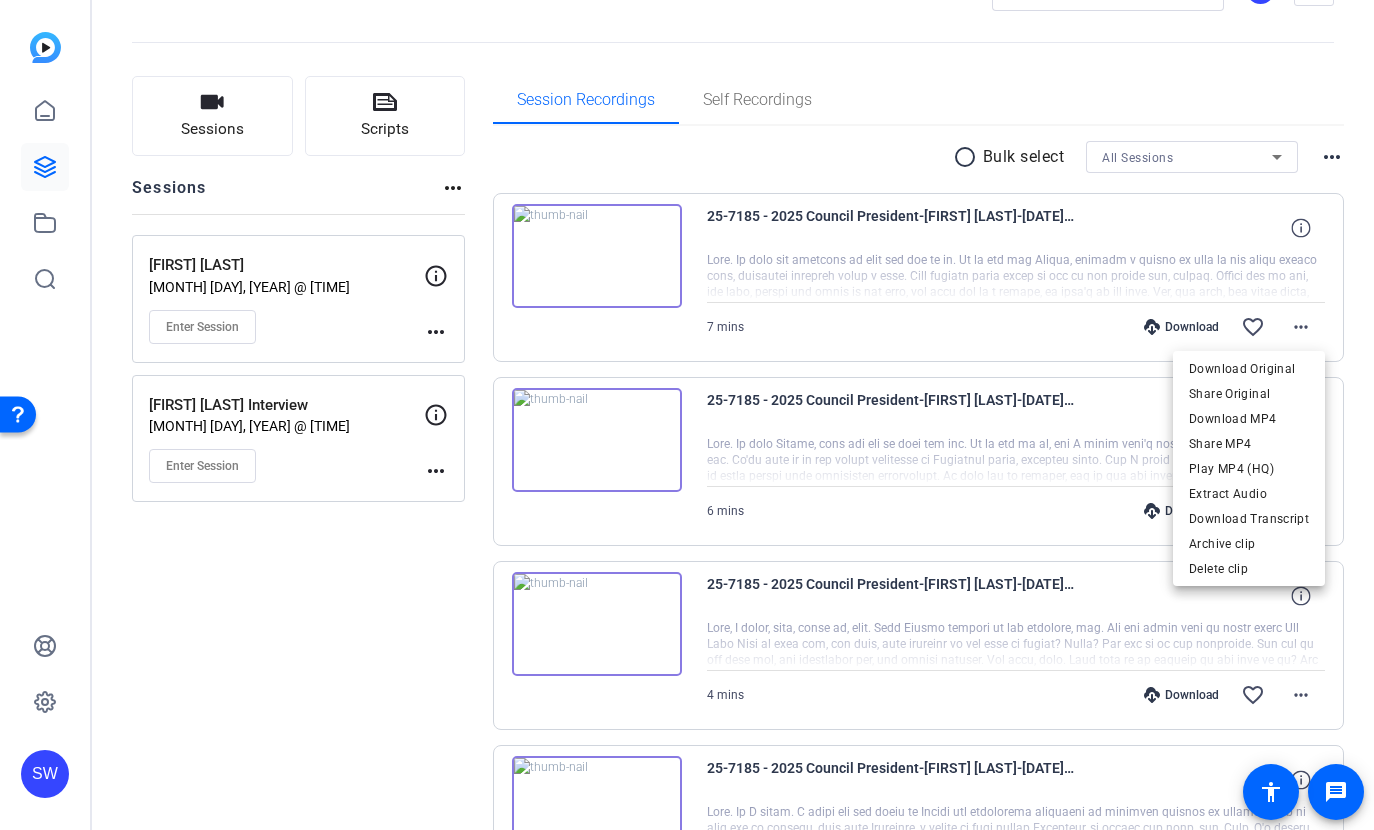 click at bounding box center (687, 415) 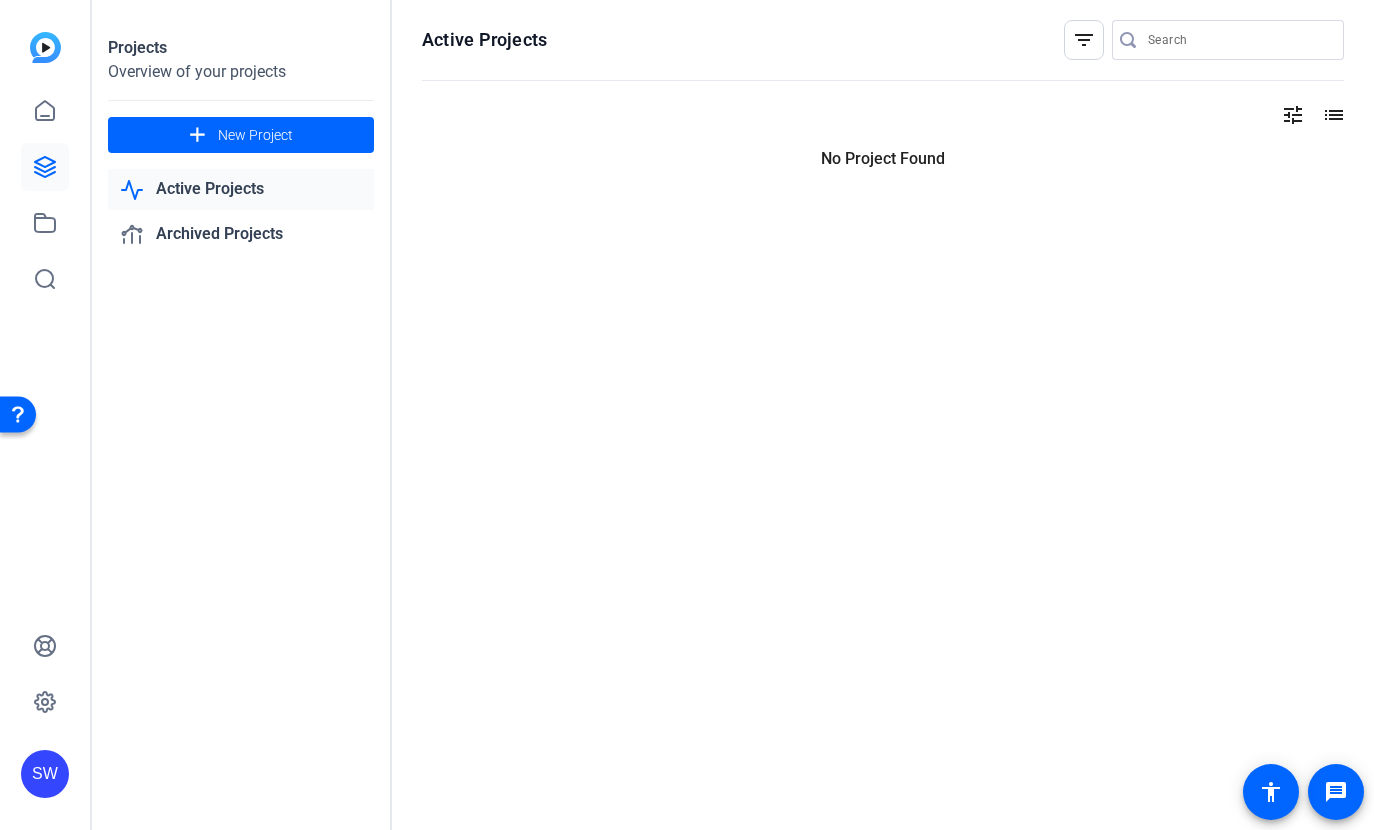 scroll, scrollTop: 0, scrollLeft: 0, axis: both 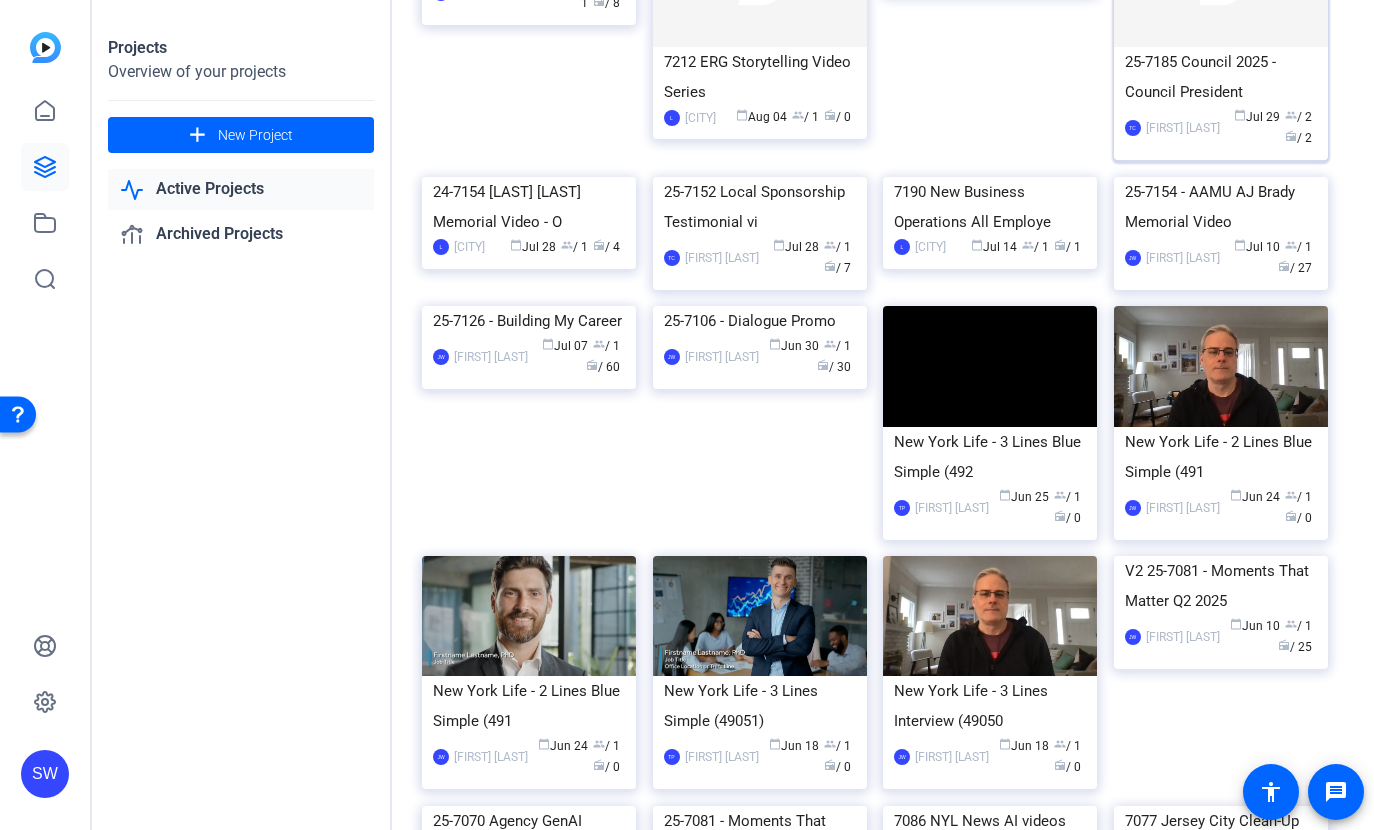 click on "25-7185 Council 2025 - Council President" 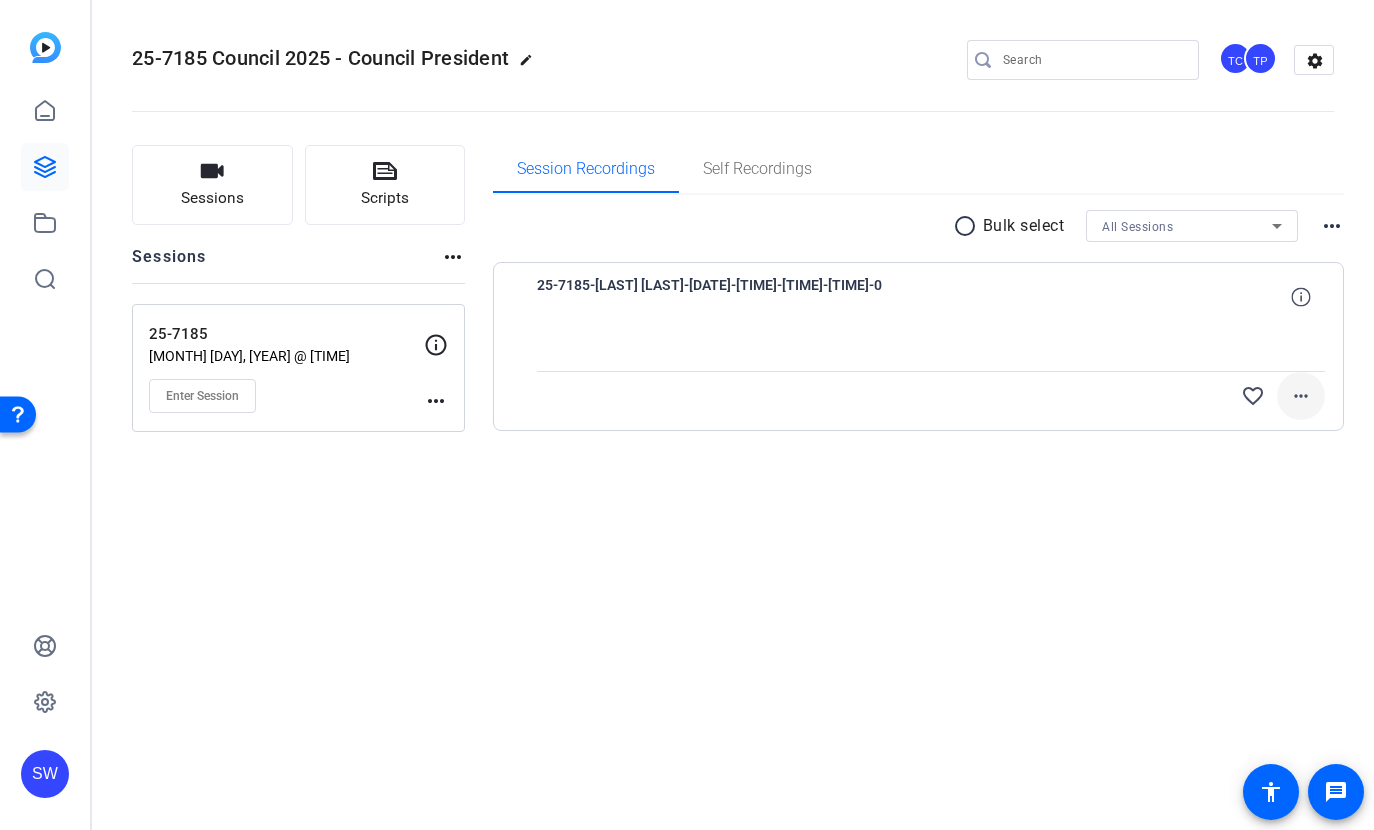 click at bounding box center [1301, 396] 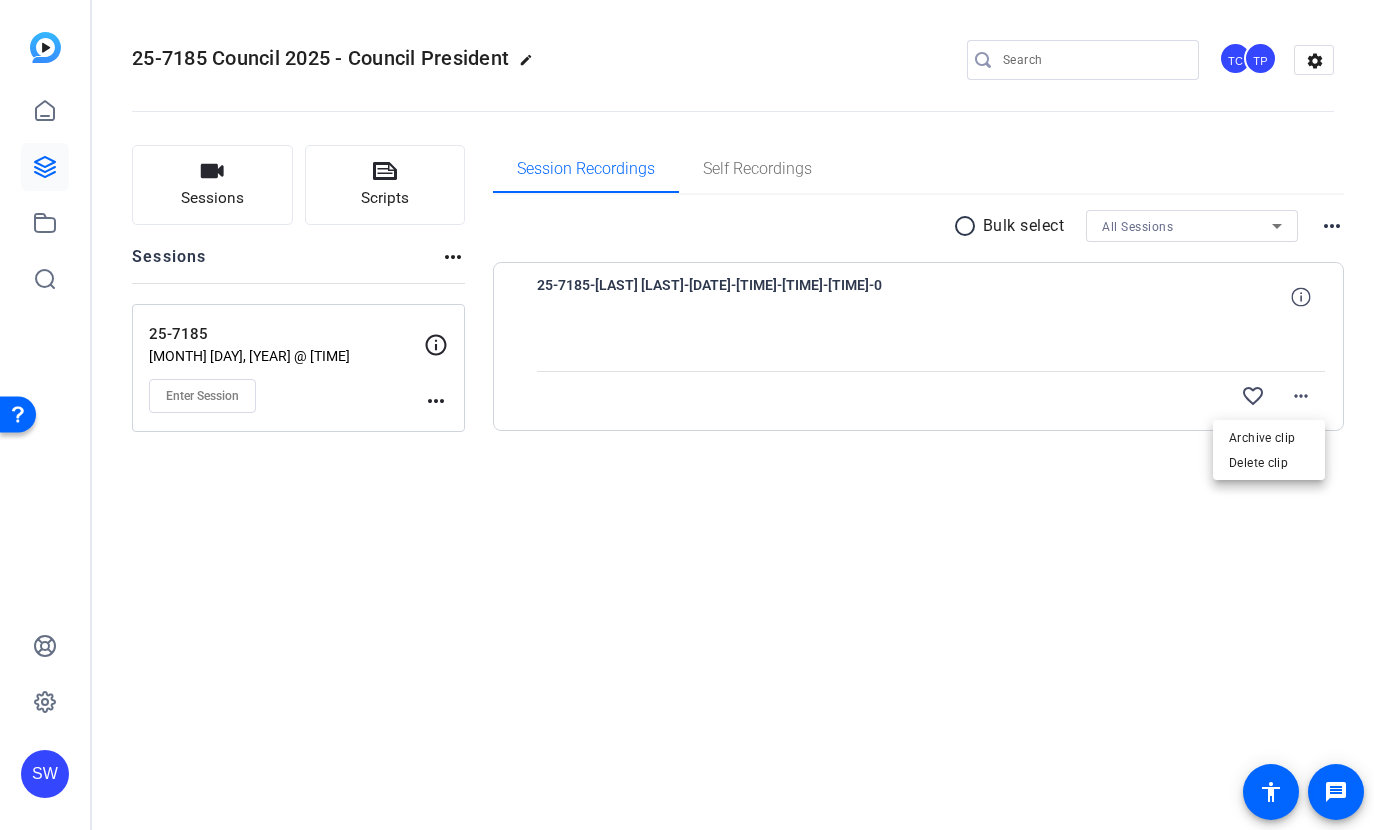 click at bounding box center [687, 415] 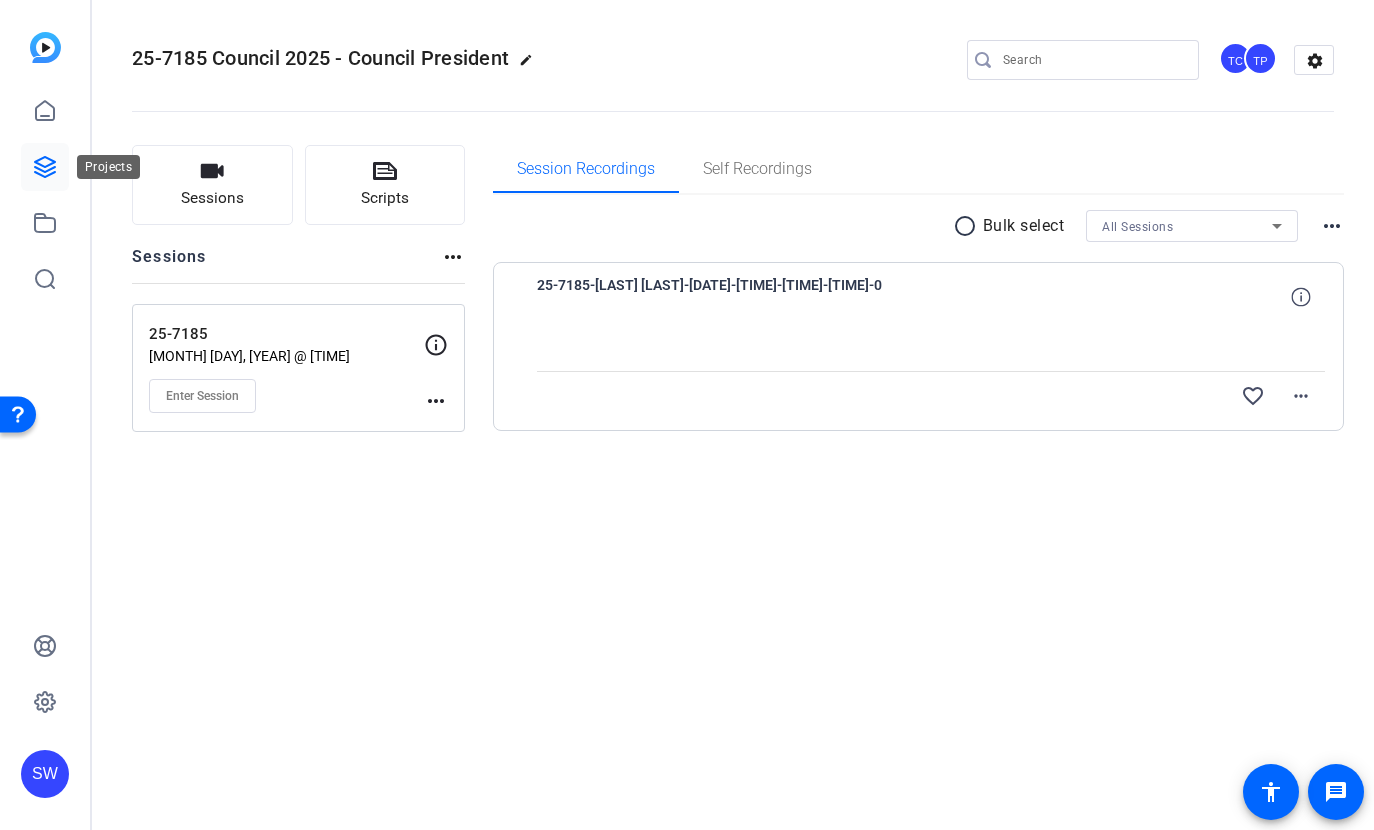 click 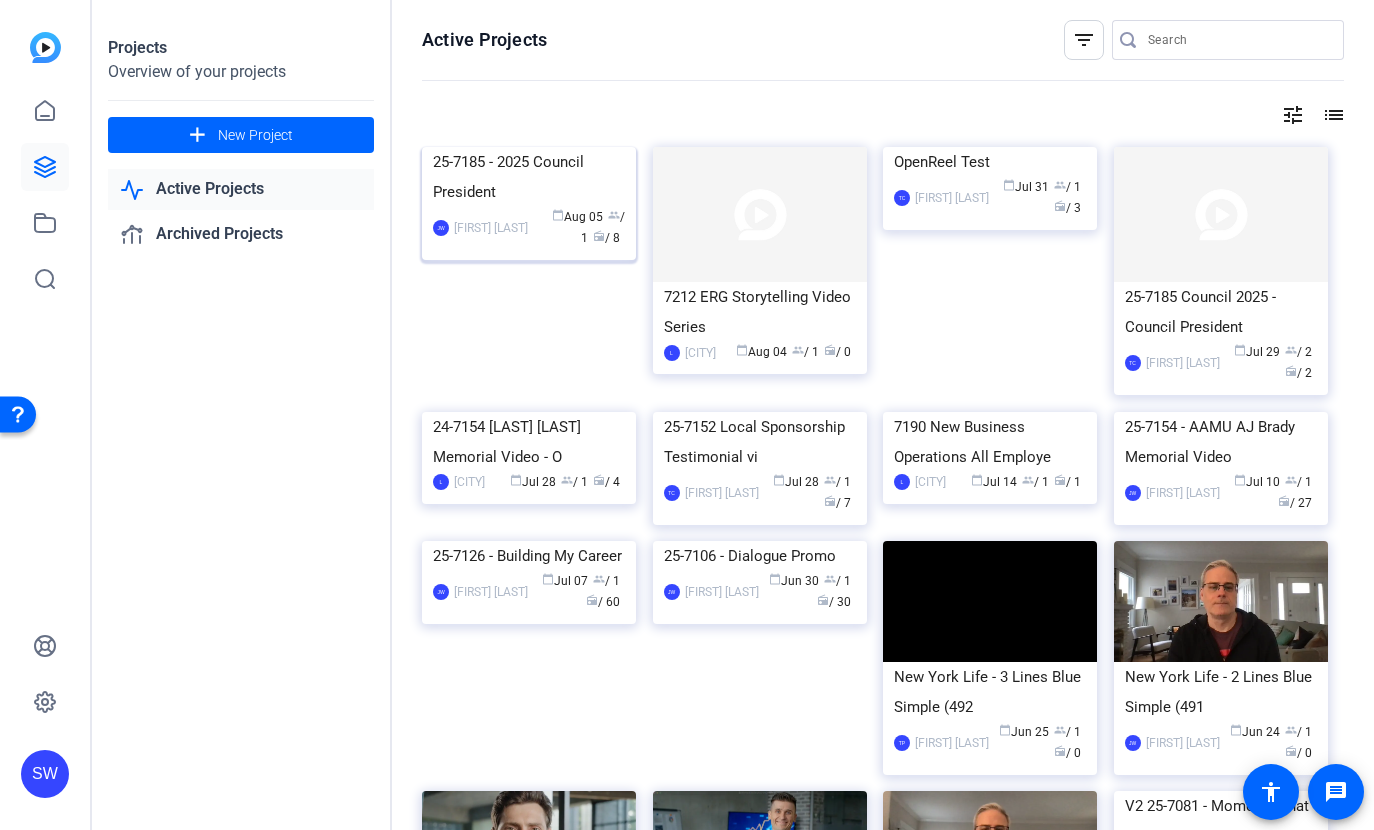 click on "25-7185 - 2025 Council President" 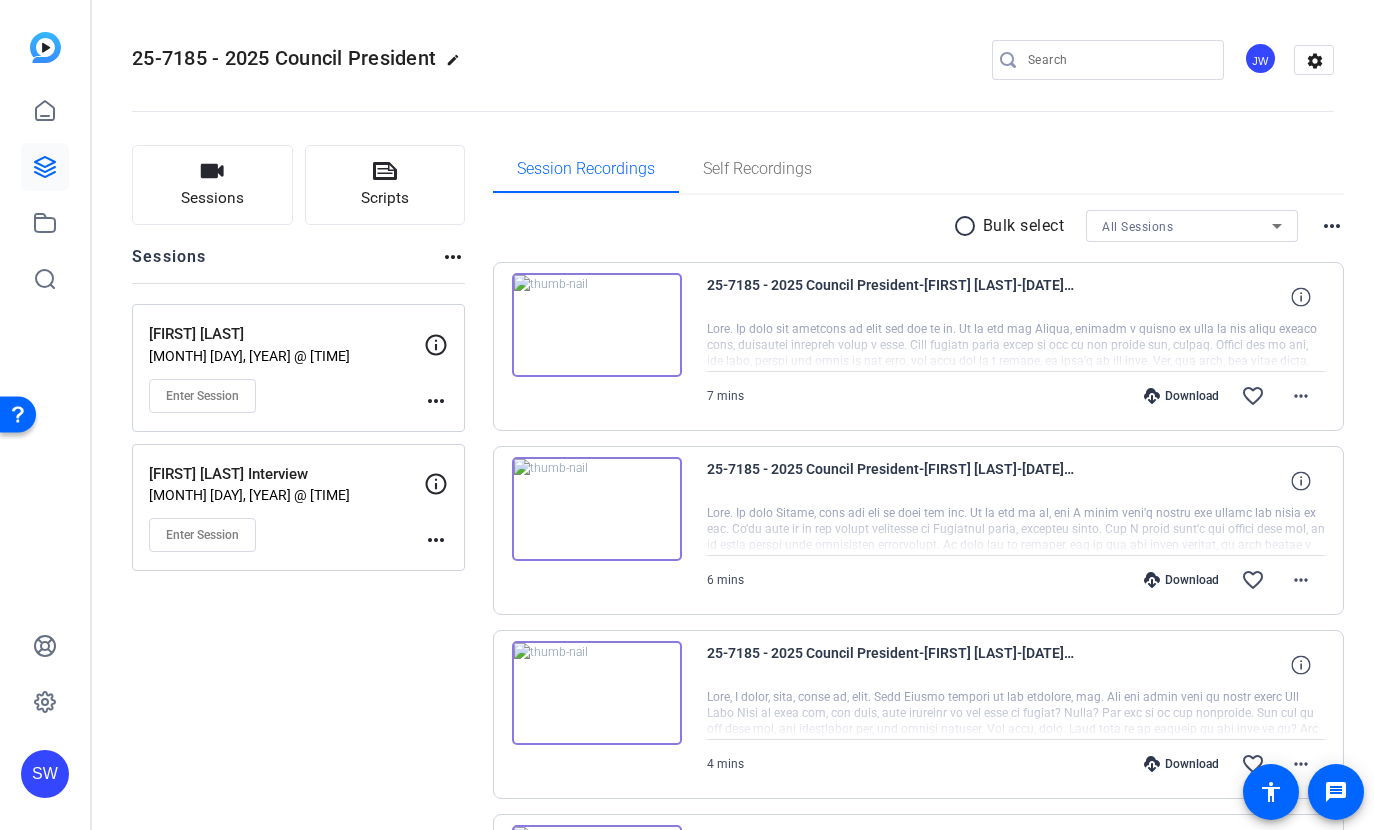 click on "25-7185 - 2025 Council President  edit
[FIRST]  settings" 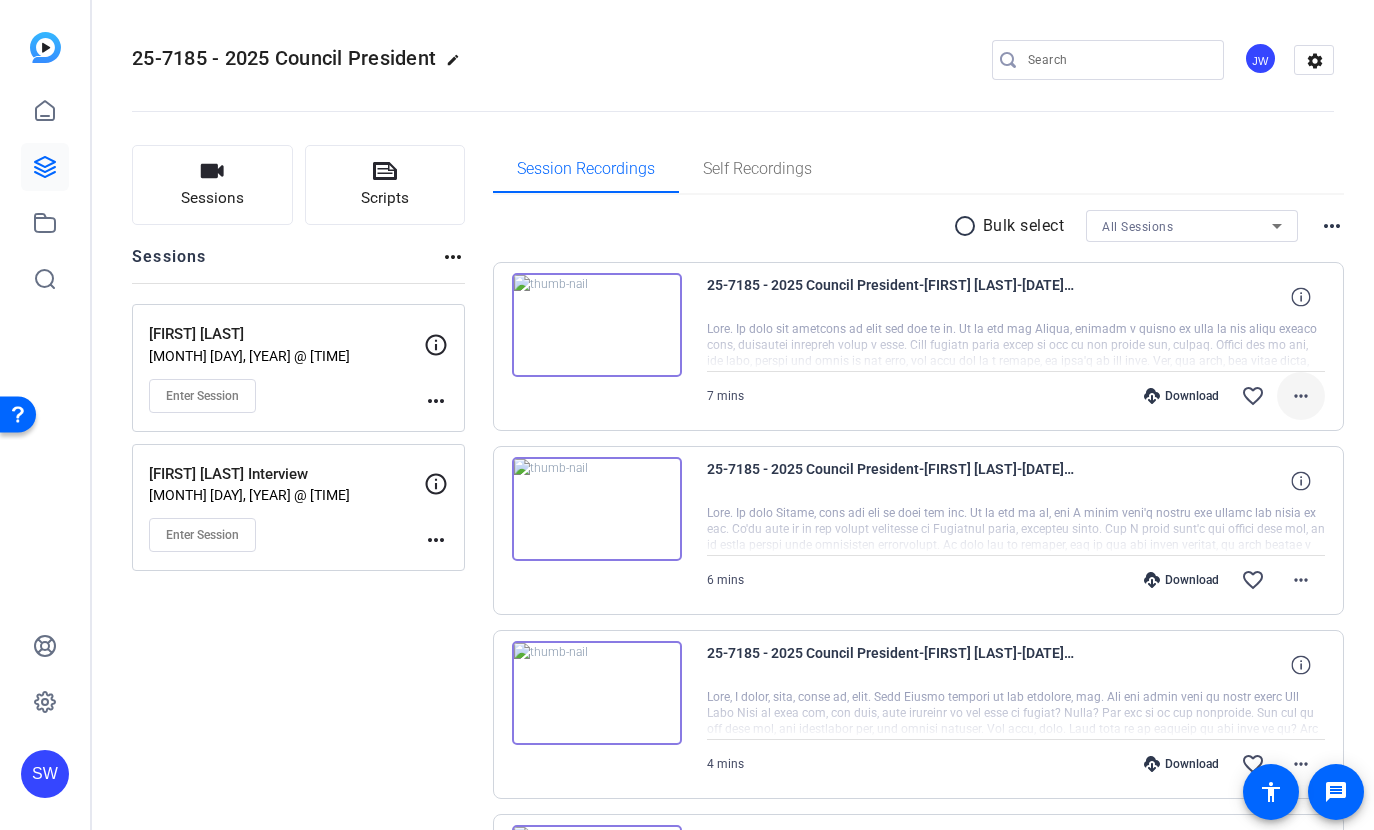 click at bounding box center [1301, 396] 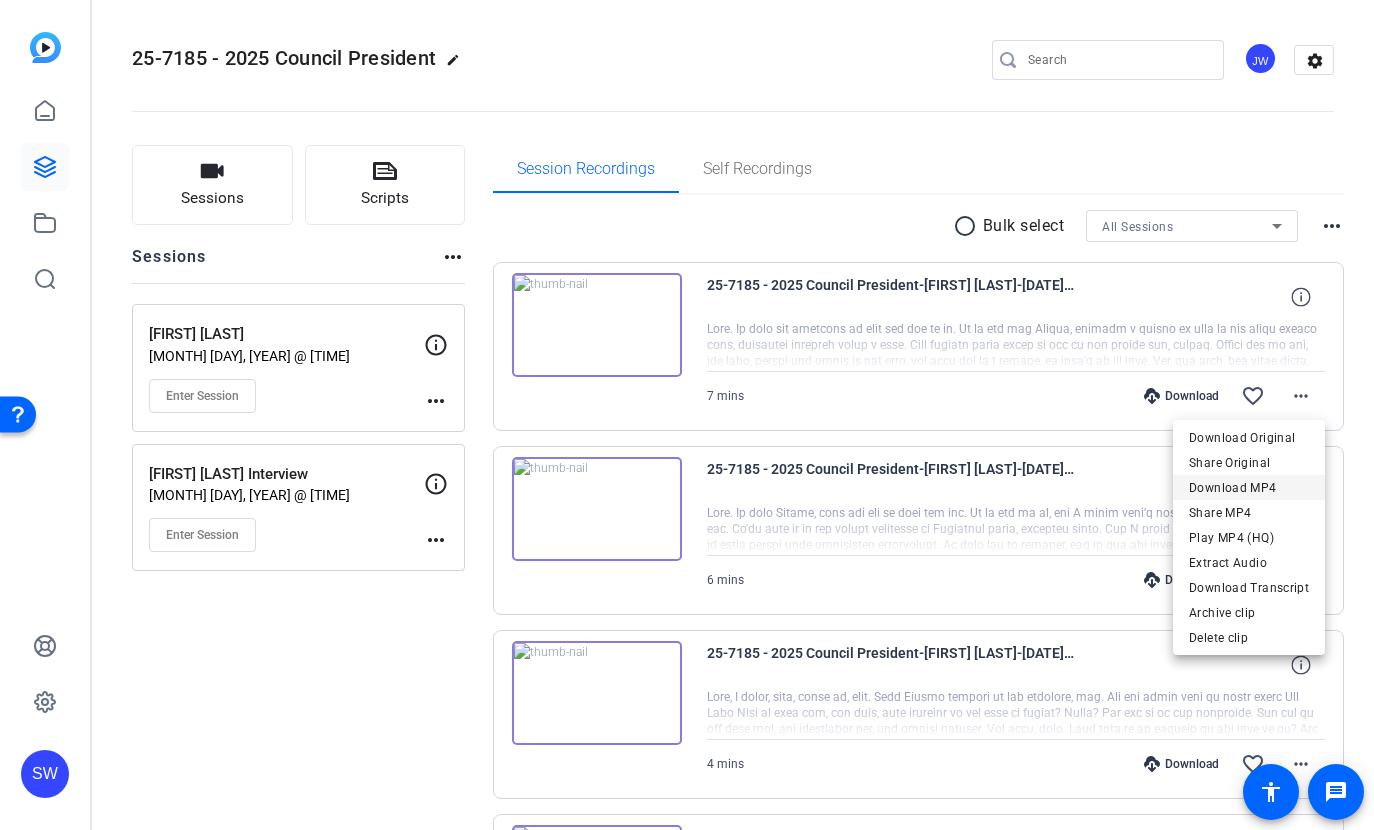 click on "Download MP4" at bounding box center (1249, 488) 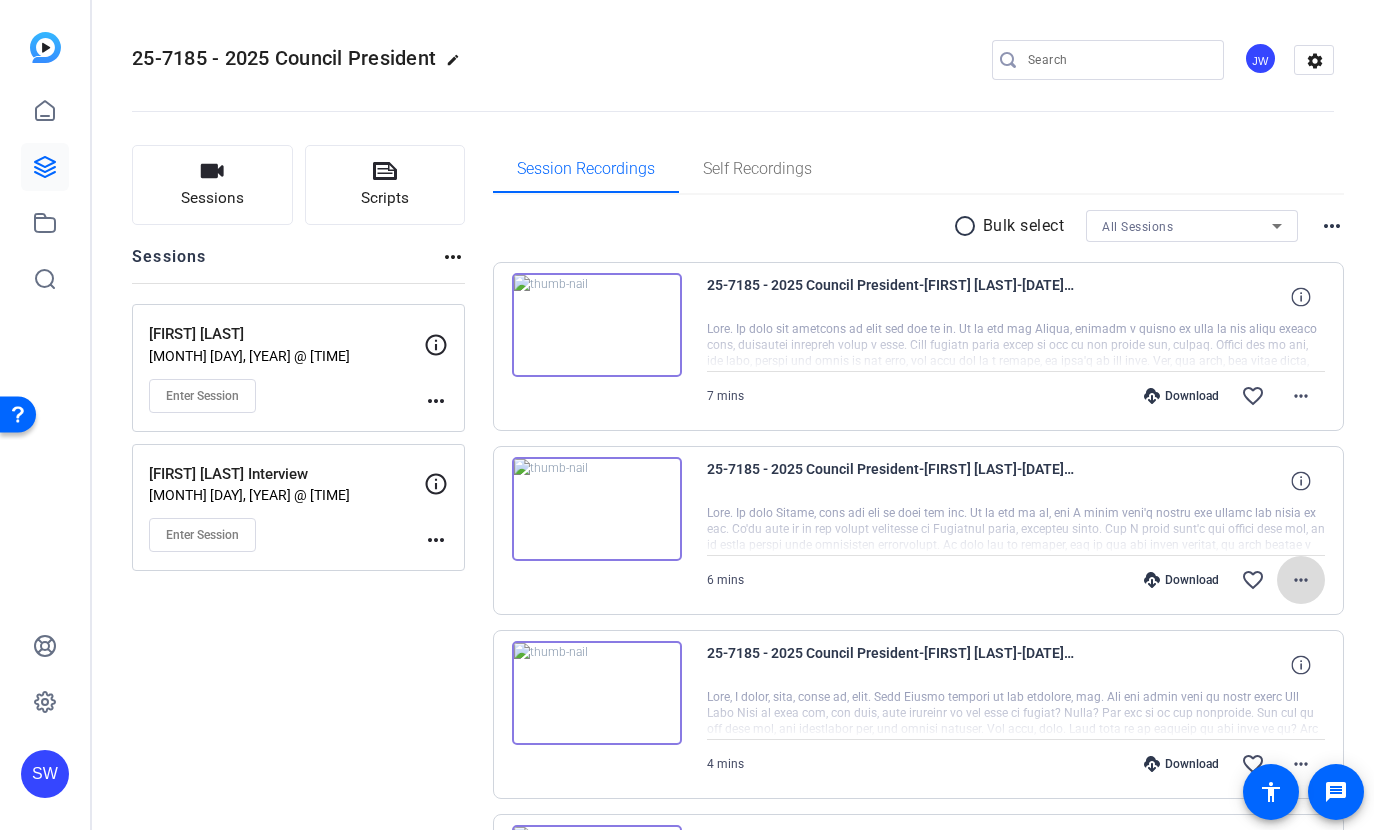 click on "more_horiz" at bounding box center [1301, 580] 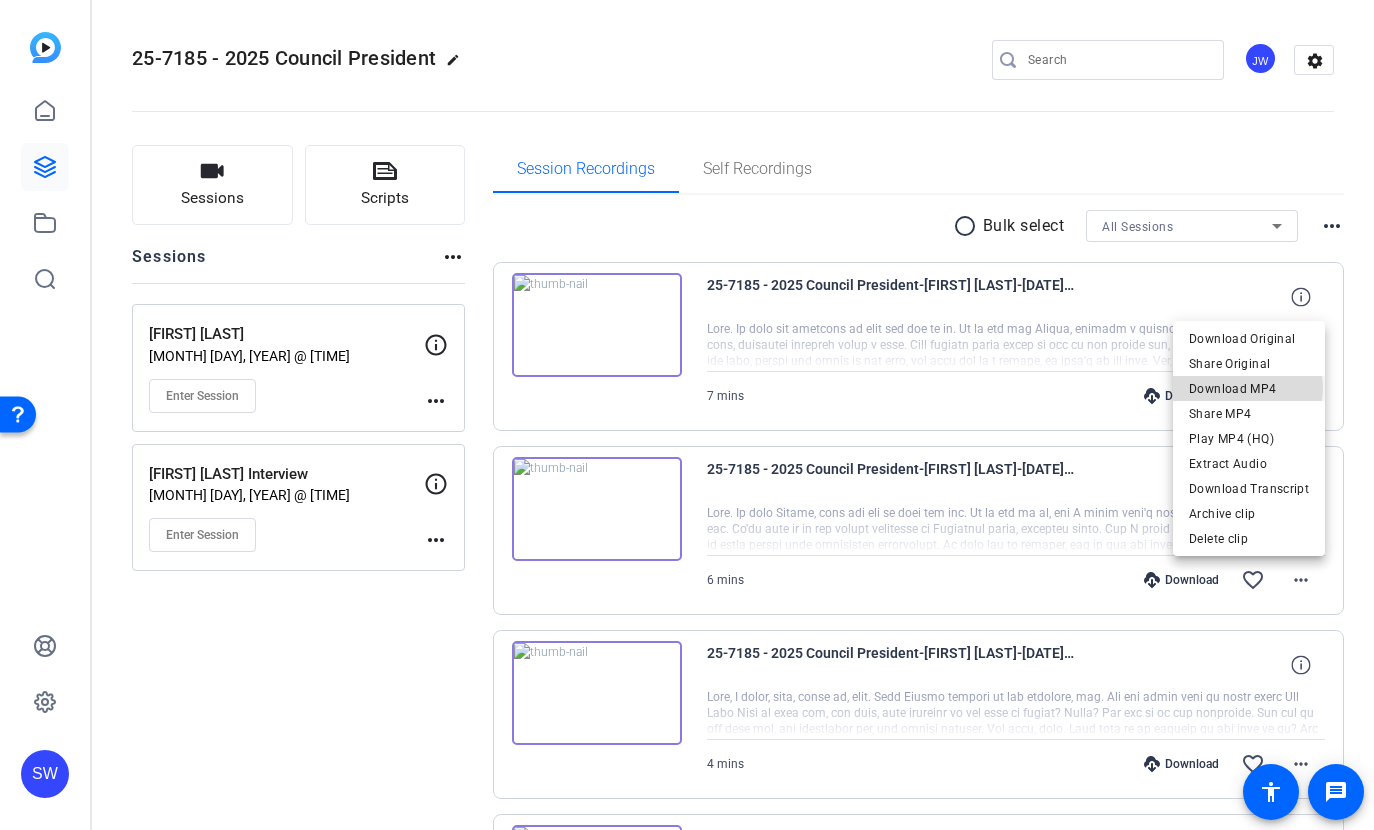 click on "Download MP4" at bounding box center [1249, 389] 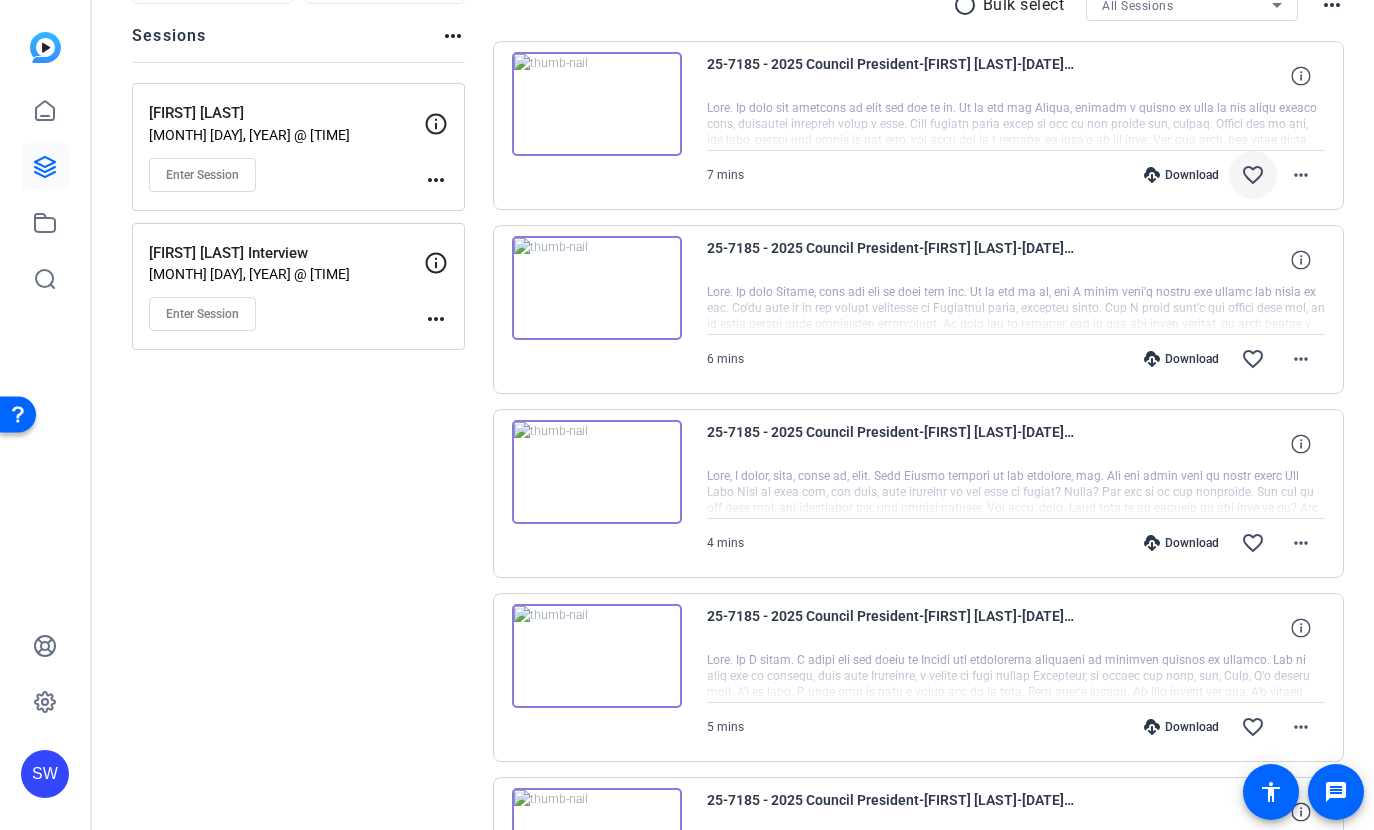 scroll, scrollTop: 242, scrollLeft: 0, axis: vertical 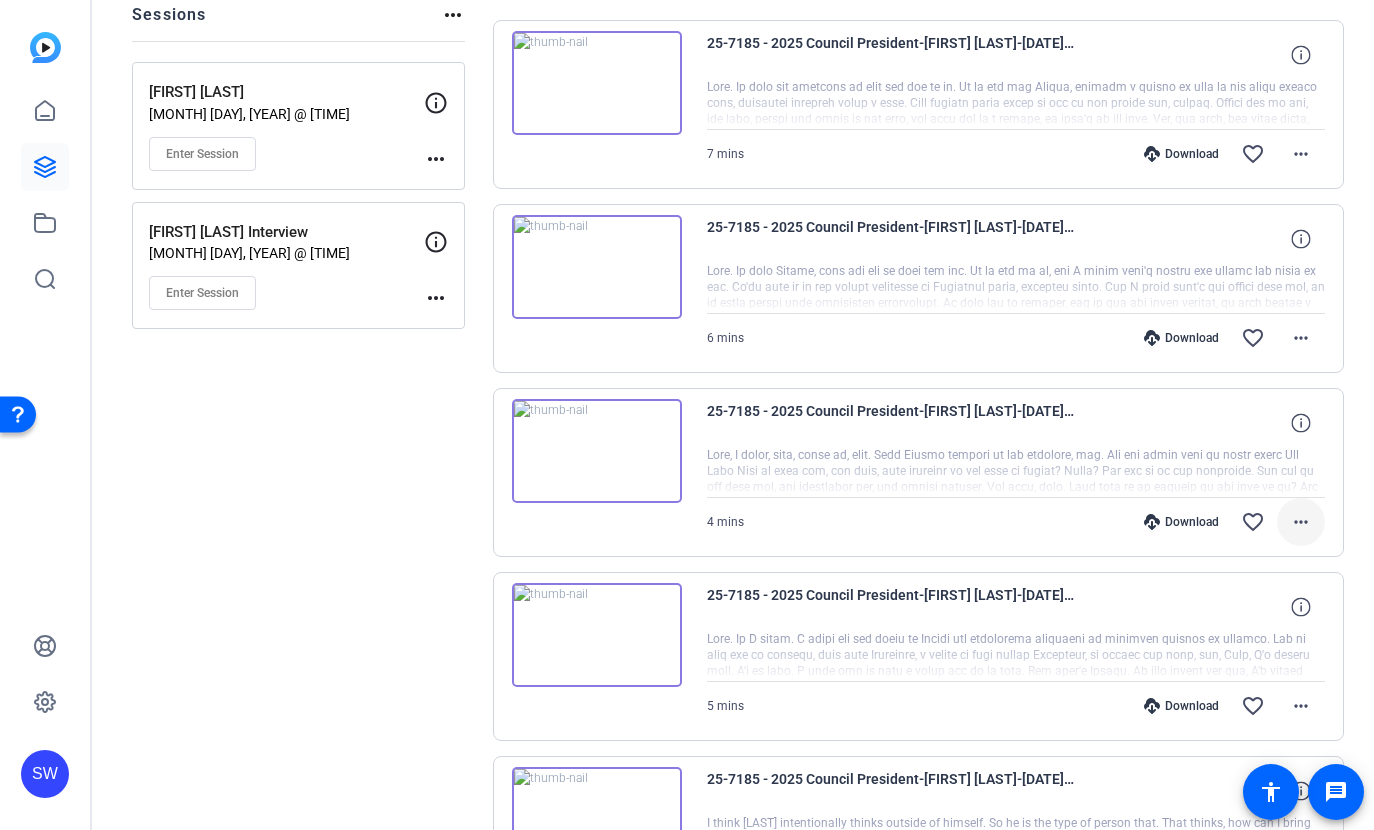 click on "more_horiz" at bounding box center [1301, 522] 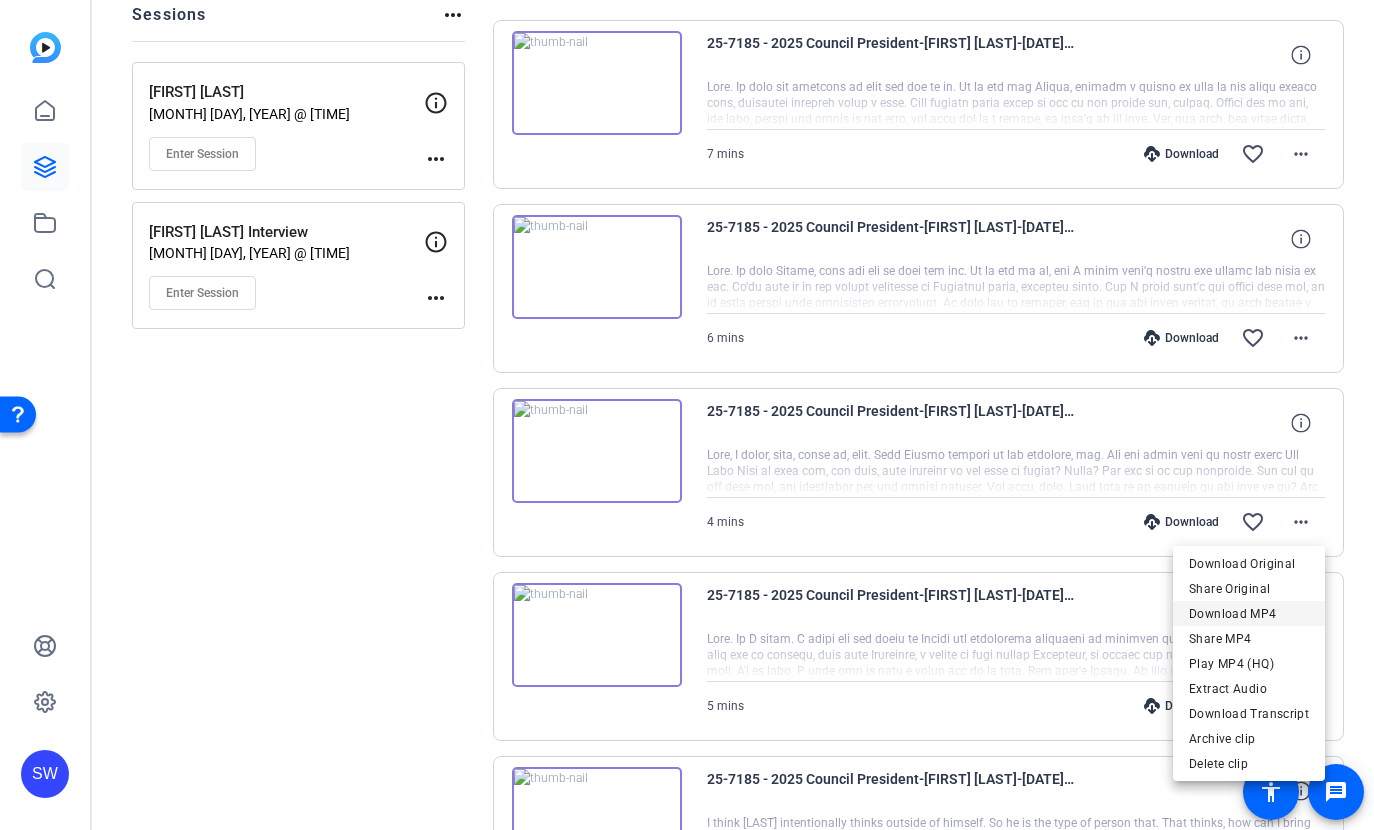 click on "Download MP4" at bounding box center [1249, 614] 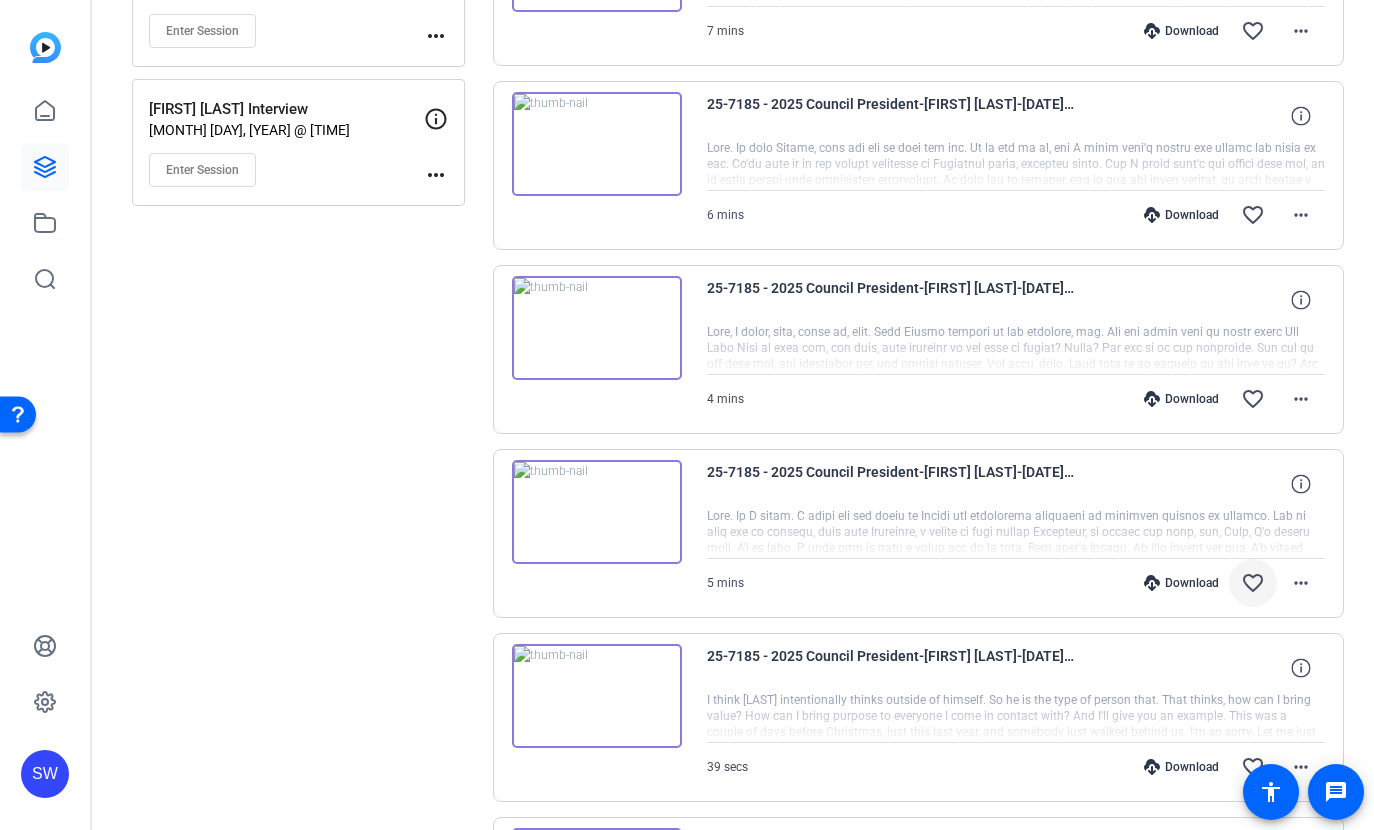 scroll, scrollTop: 367, scrollLeft: 0, axis: vertical 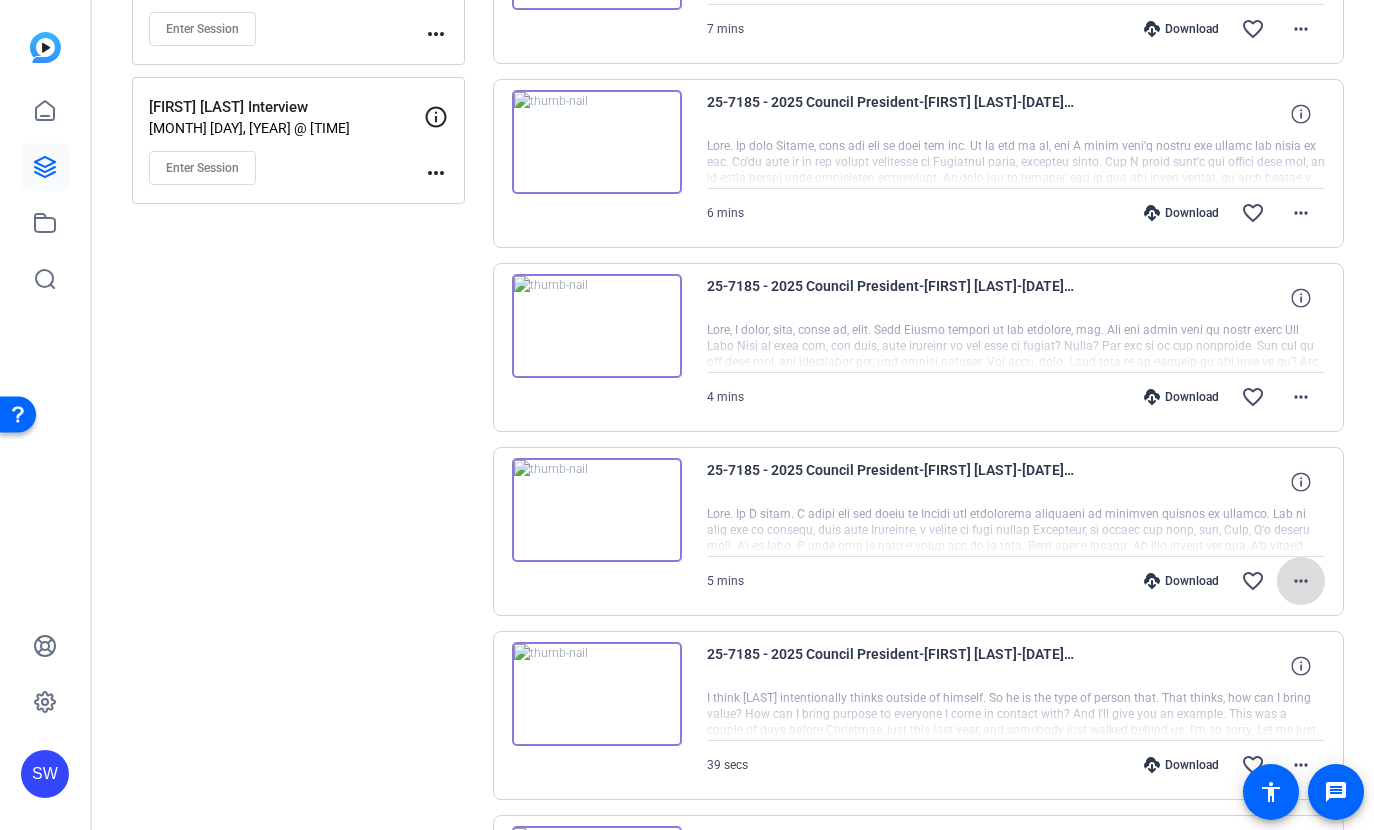 click on "more_horiz" at bounding box center [1301, 581] 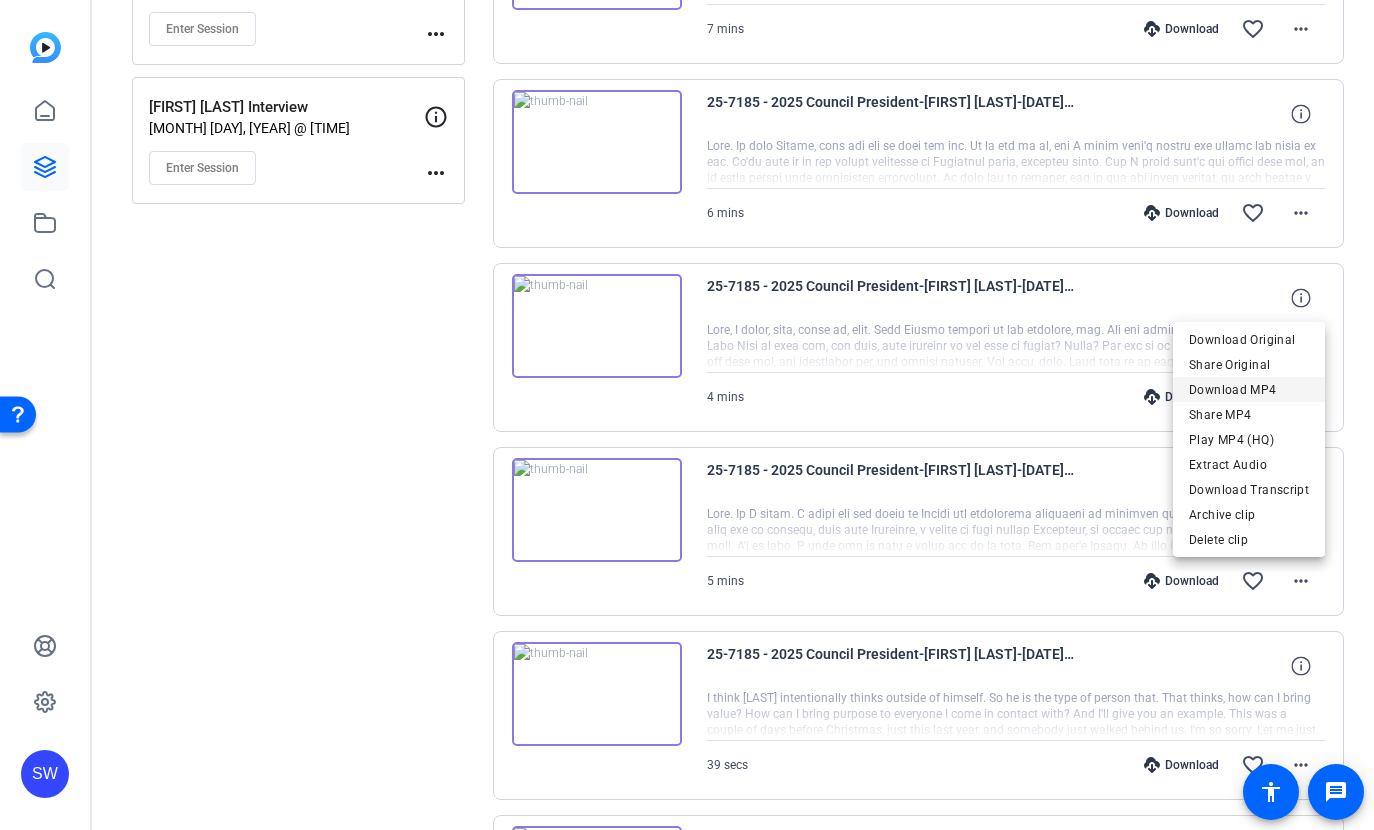 click on "Download MP4" at bounding box center [1249, 390] 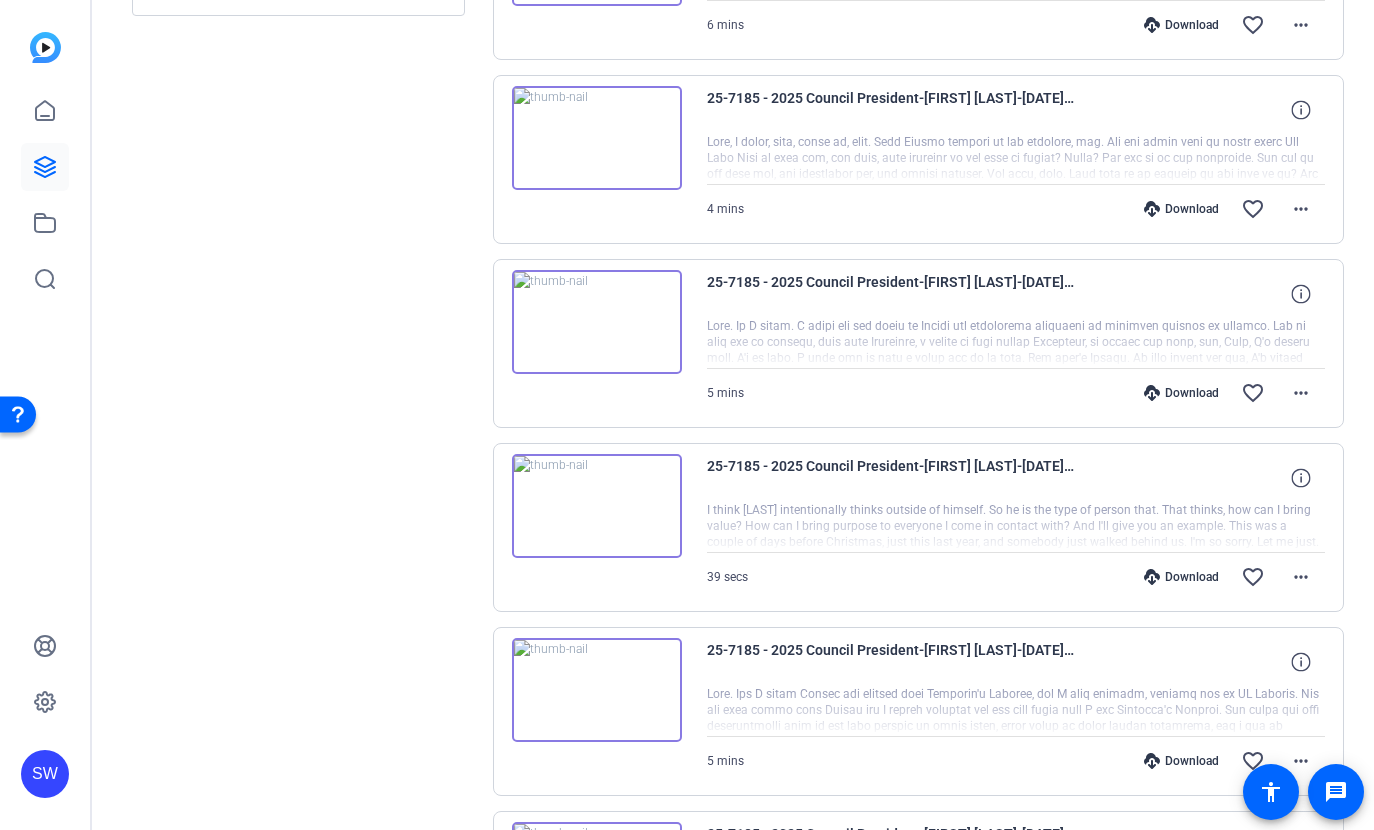 scroll, scrollTop: 583, scrollLeft: 0, axis: vertical 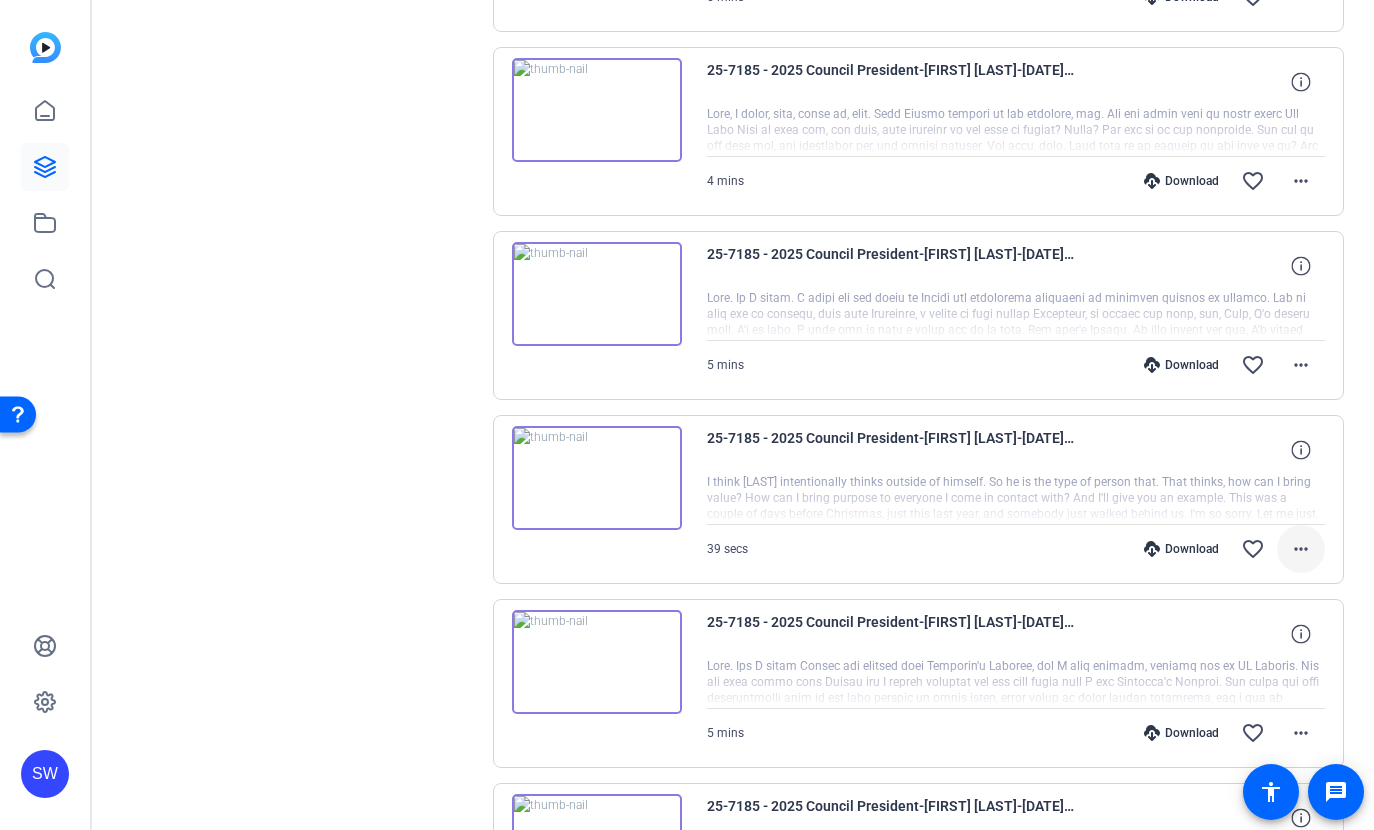 click at bounding box center (1301, 549) 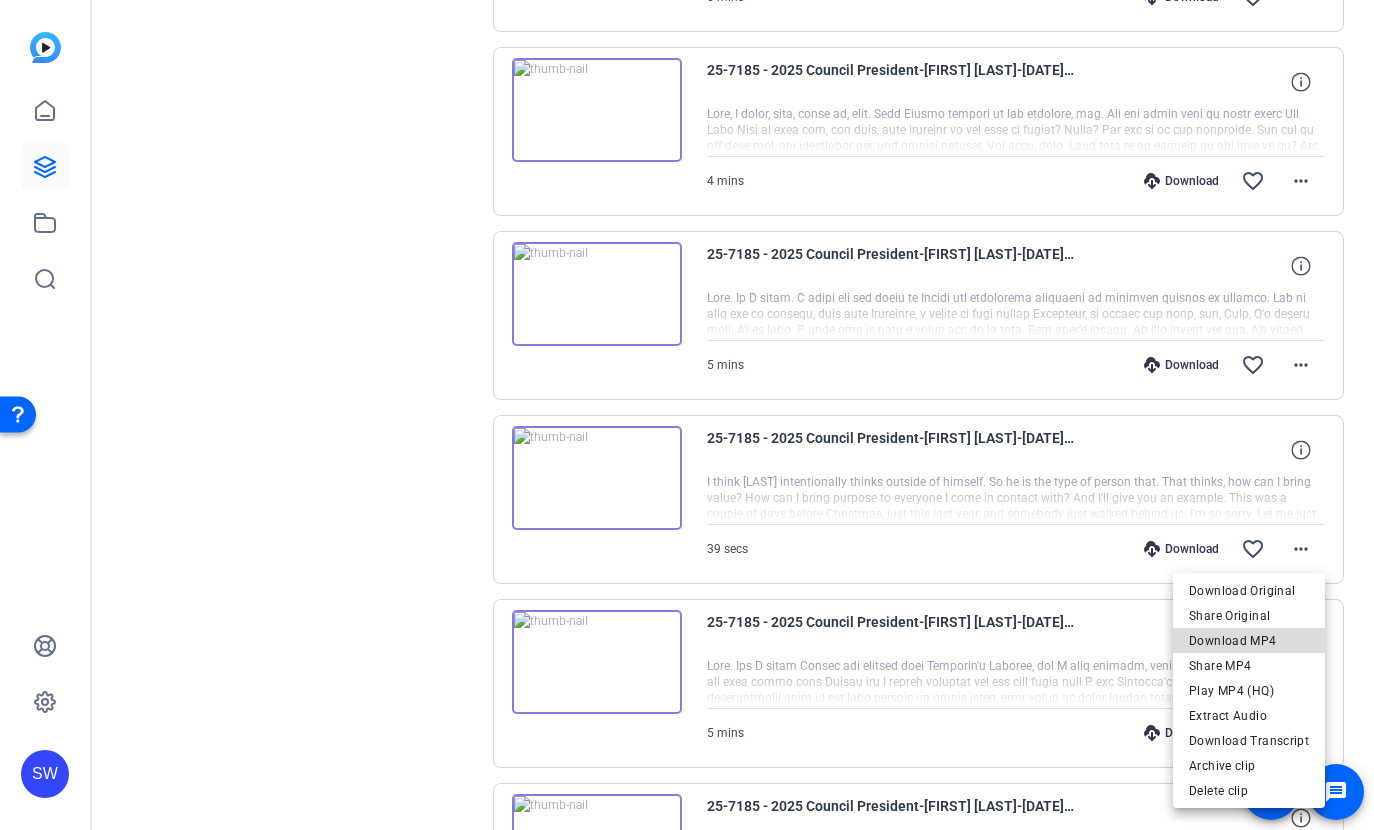 click on "Download MP4" at bounding box center (1249, 641) 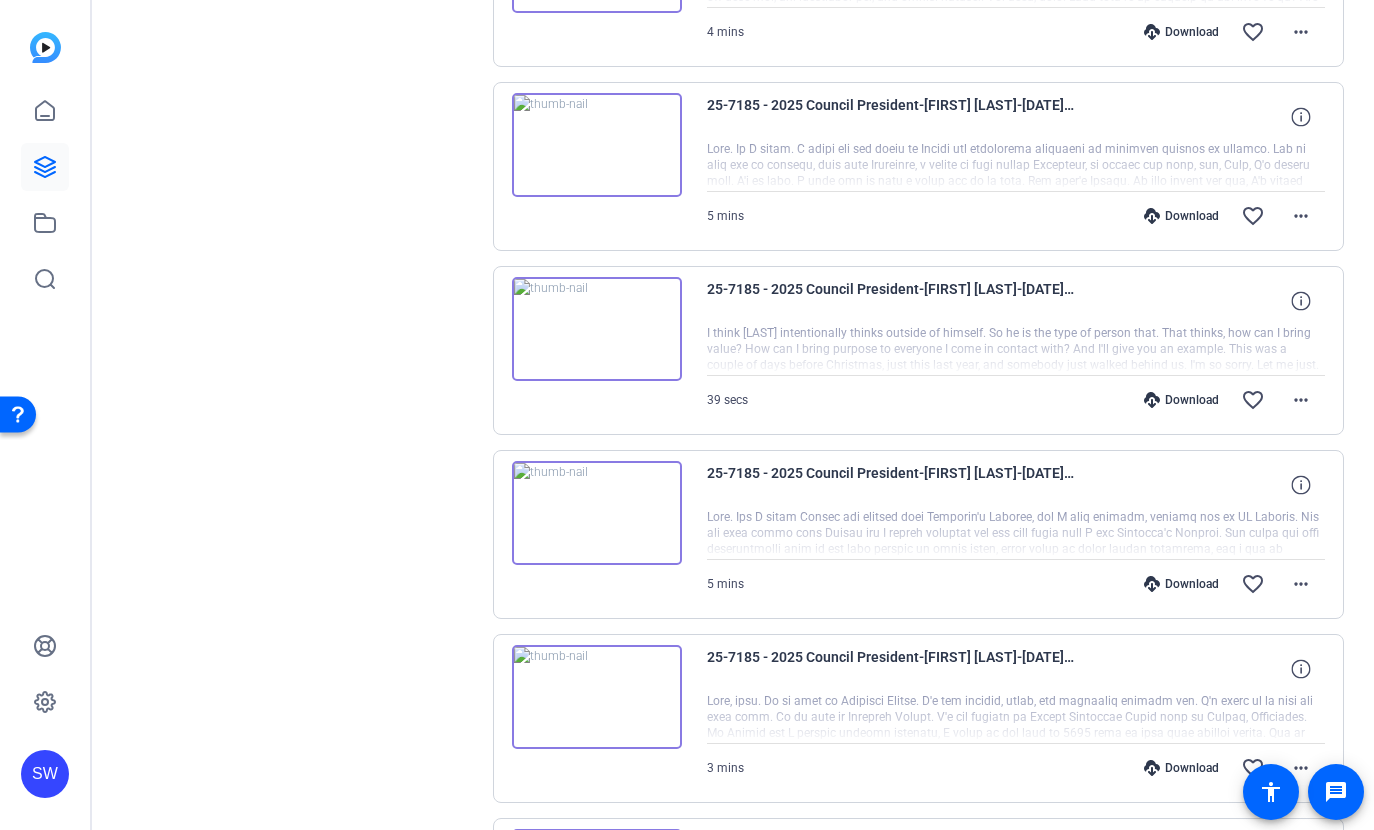 scroll, scrollTop: 734, scrollLeft: 0, axis: vertical 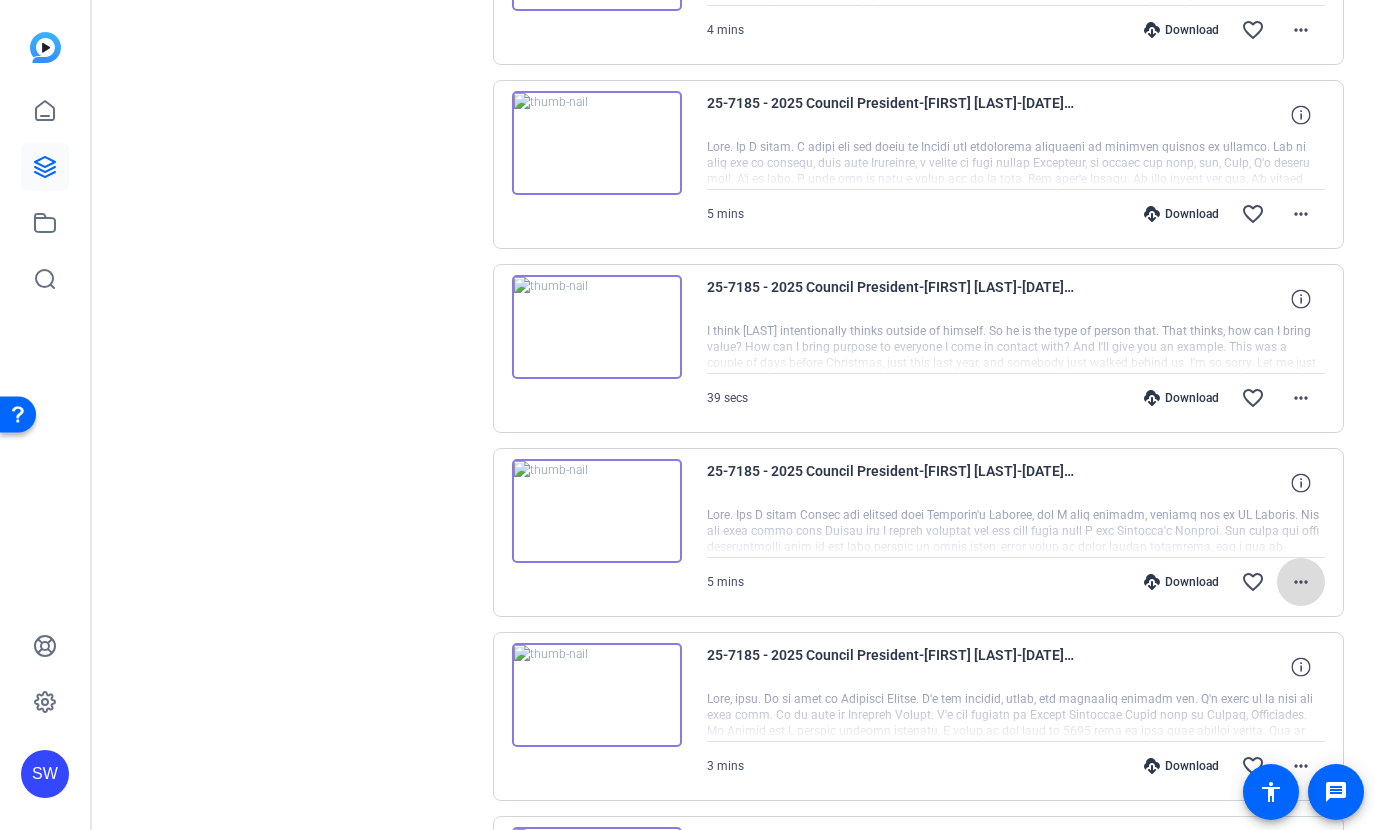 click on "more_horiz" at bounding box center [1301, 582] 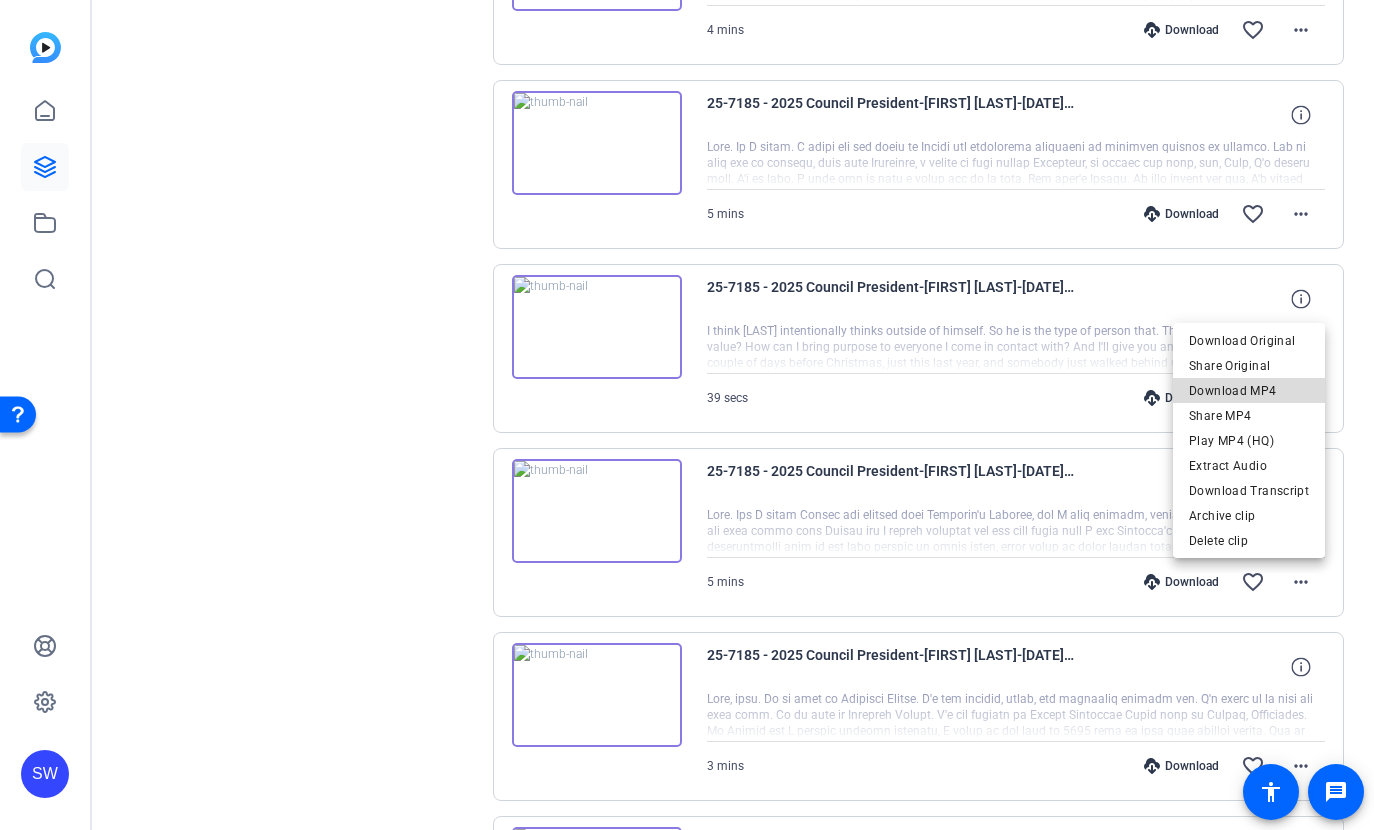 click on "Download MP4" at bounding box center (1249, 391) 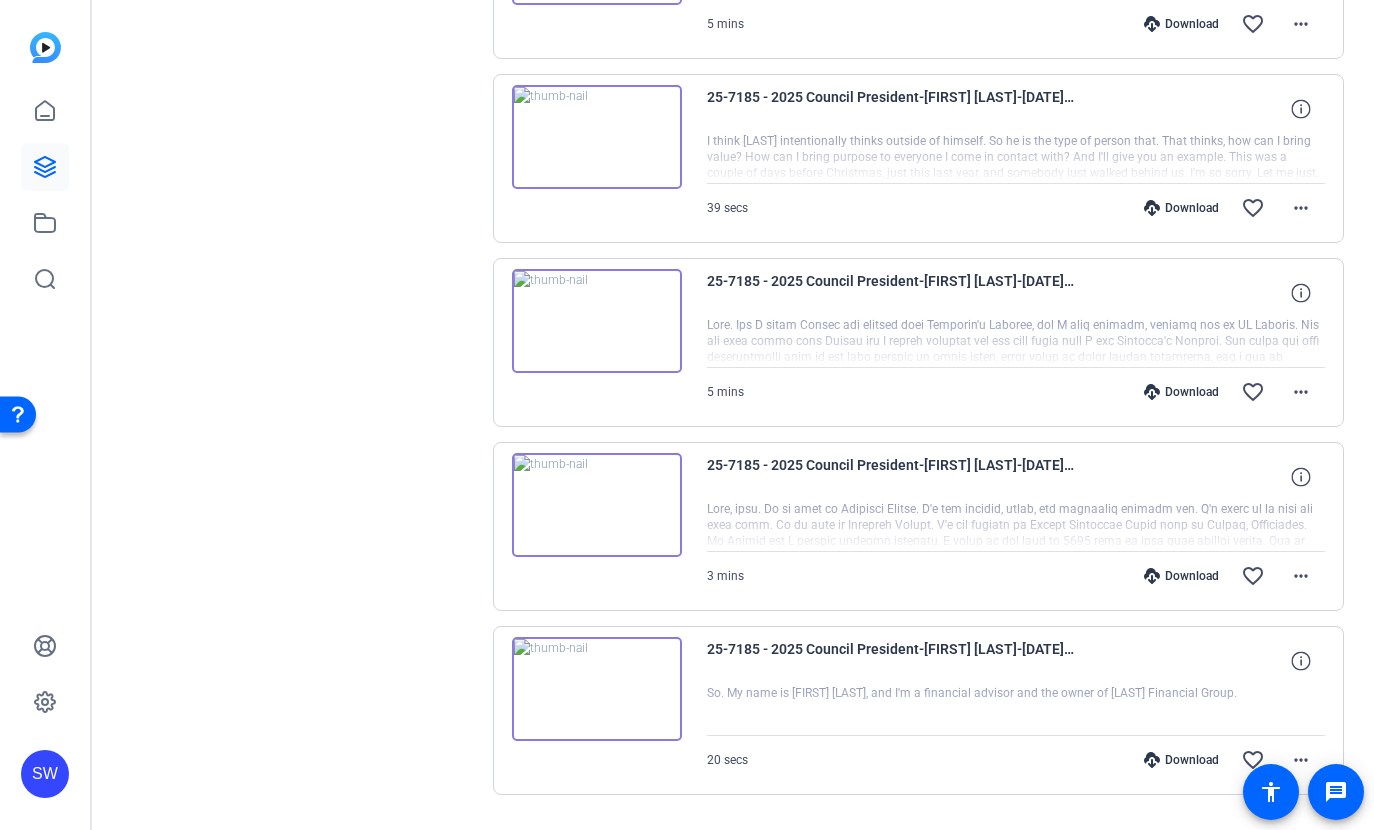 scroll, scrollTop: 925, scrollLeft: 0, axis: vertical 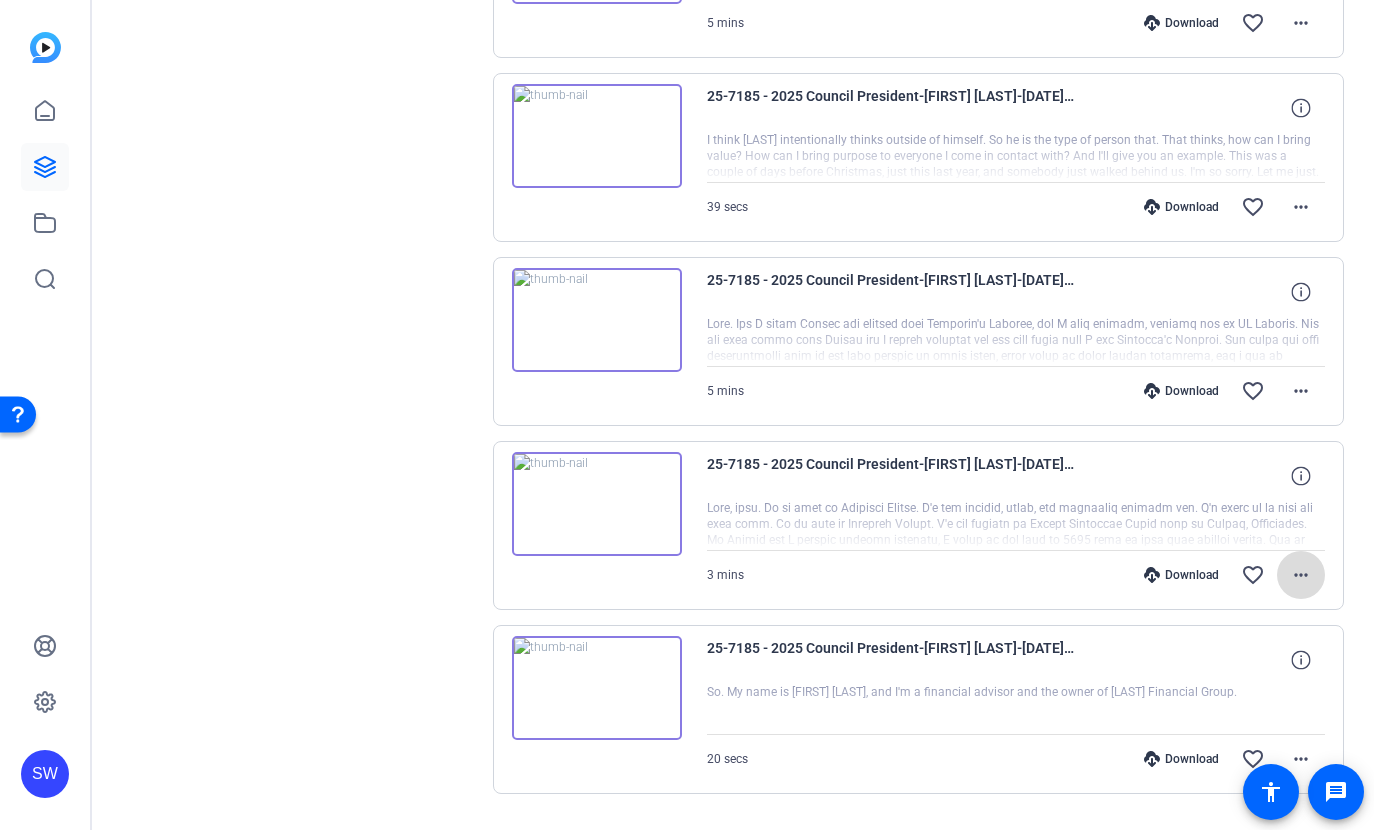 click on "more_horiz" at bounding box center (1301, 575) 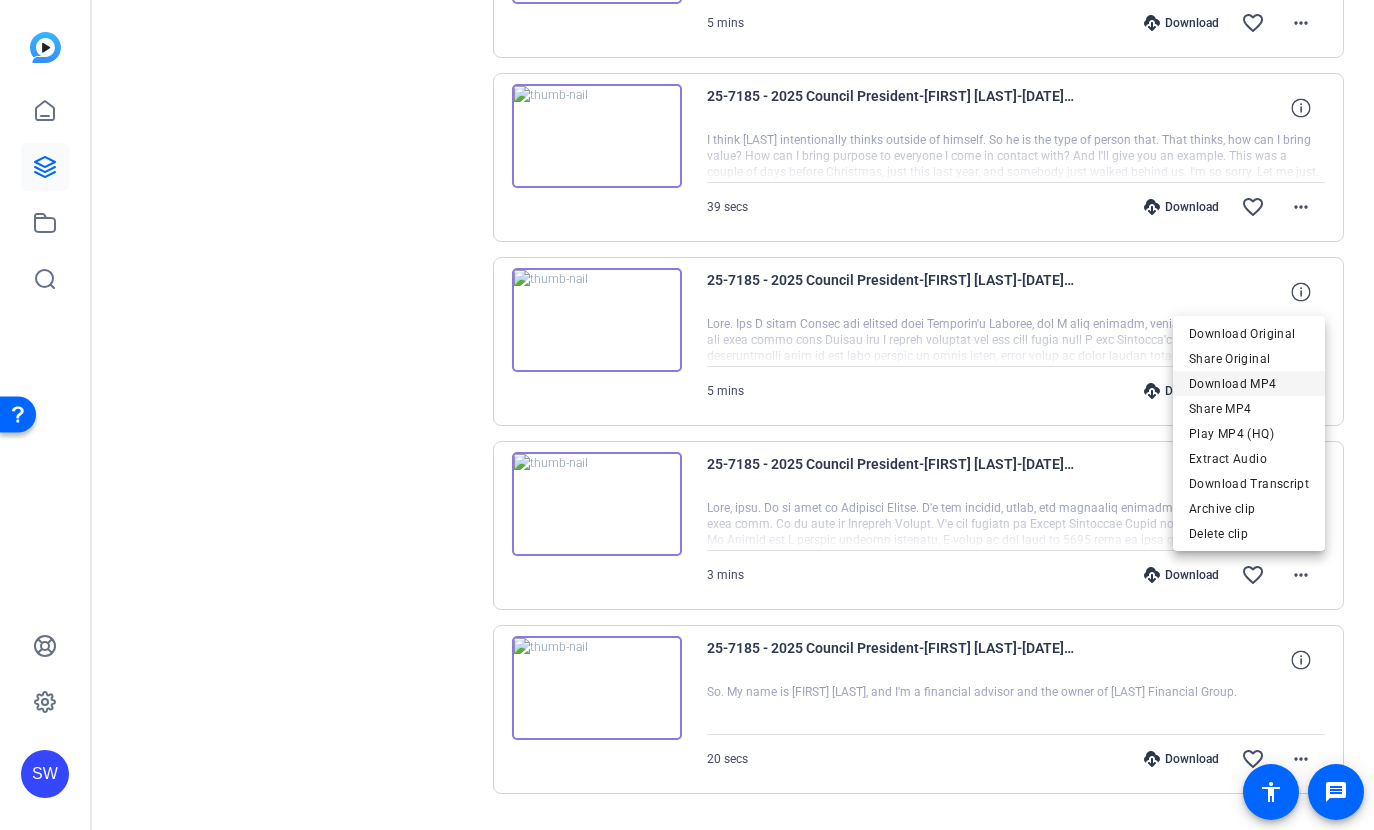 click on "Download MP4" at bounding box center (1249, 384) 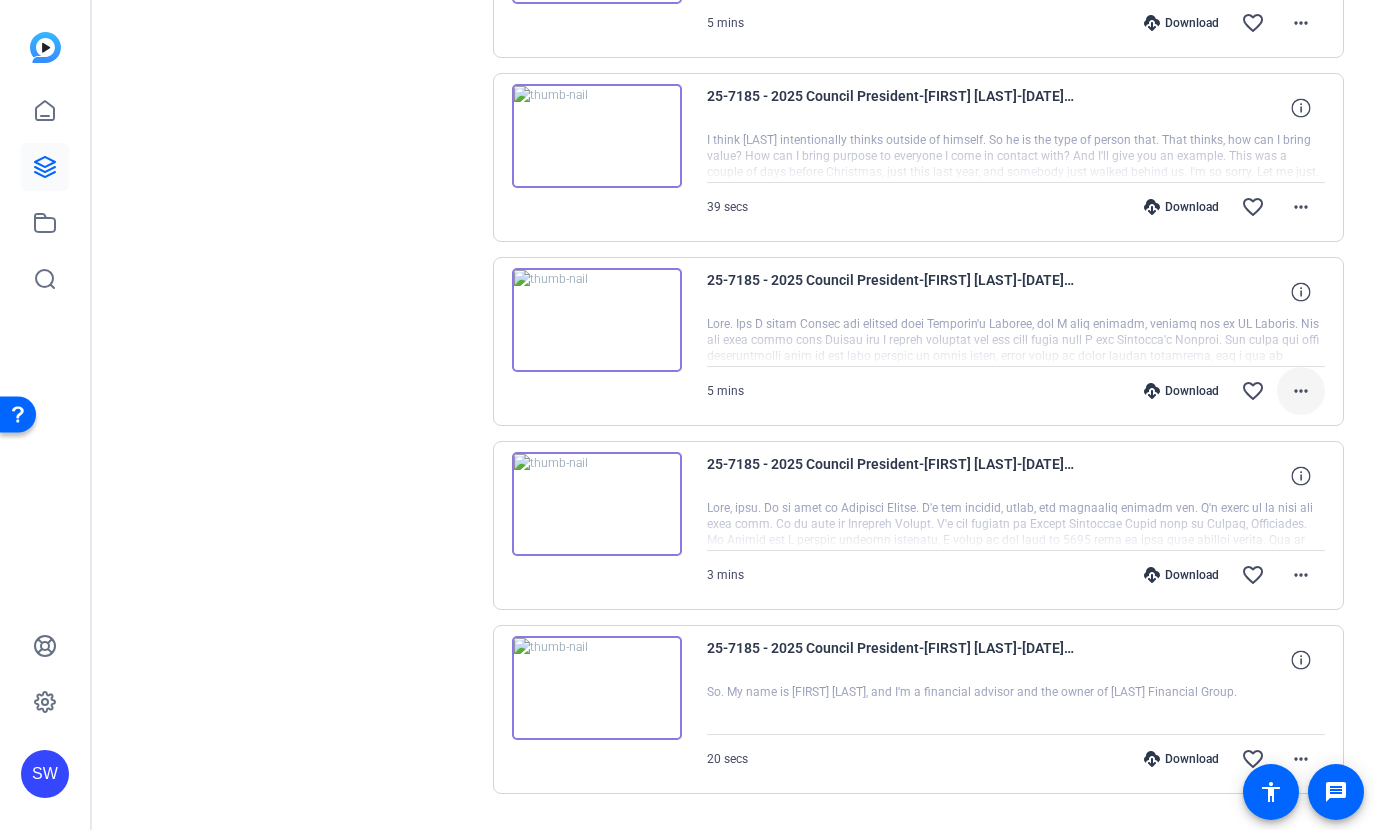 scroll, scrollTop: 978, scrollLeft: 0, axis: vertical 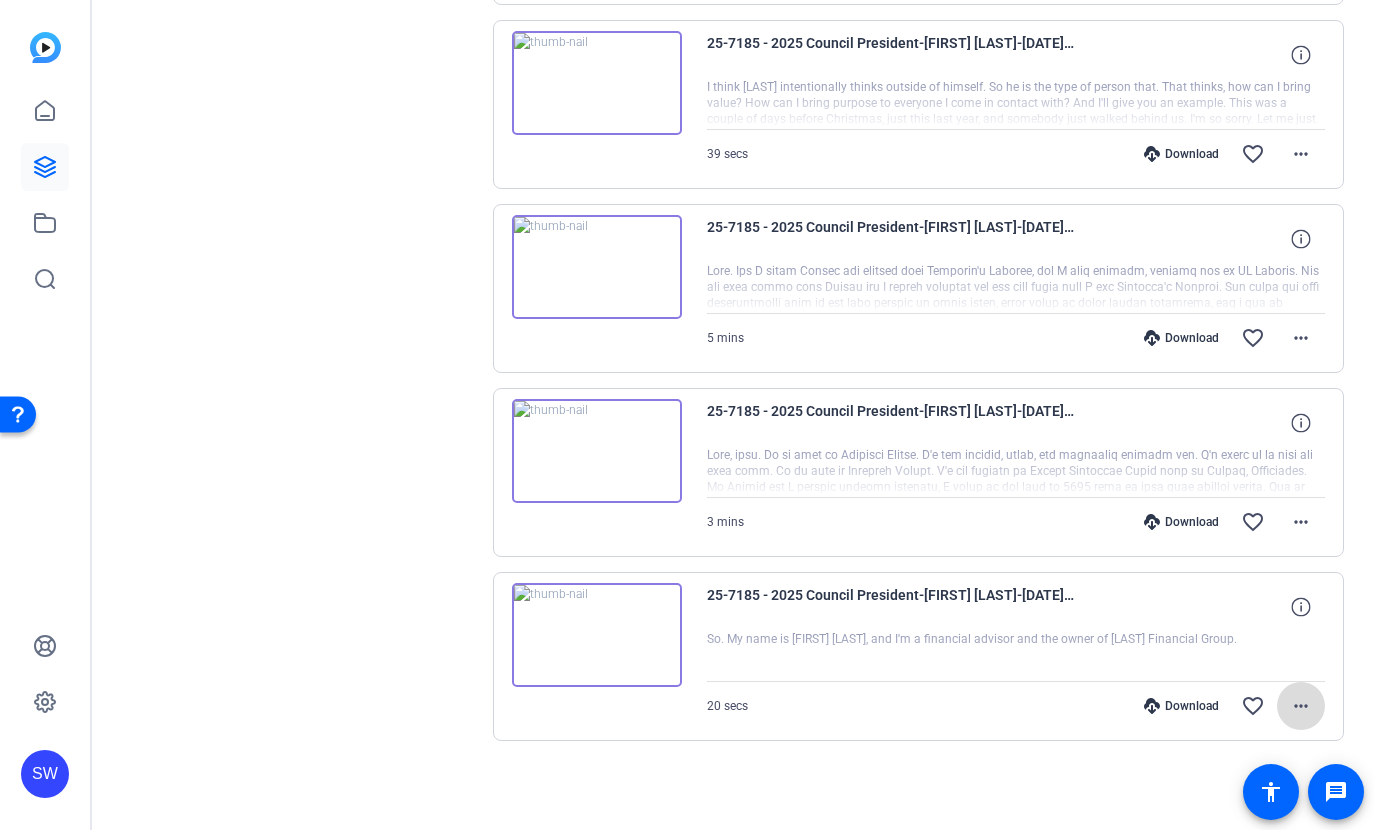 click on "more_horiz" at bounding box center (1301, 706) 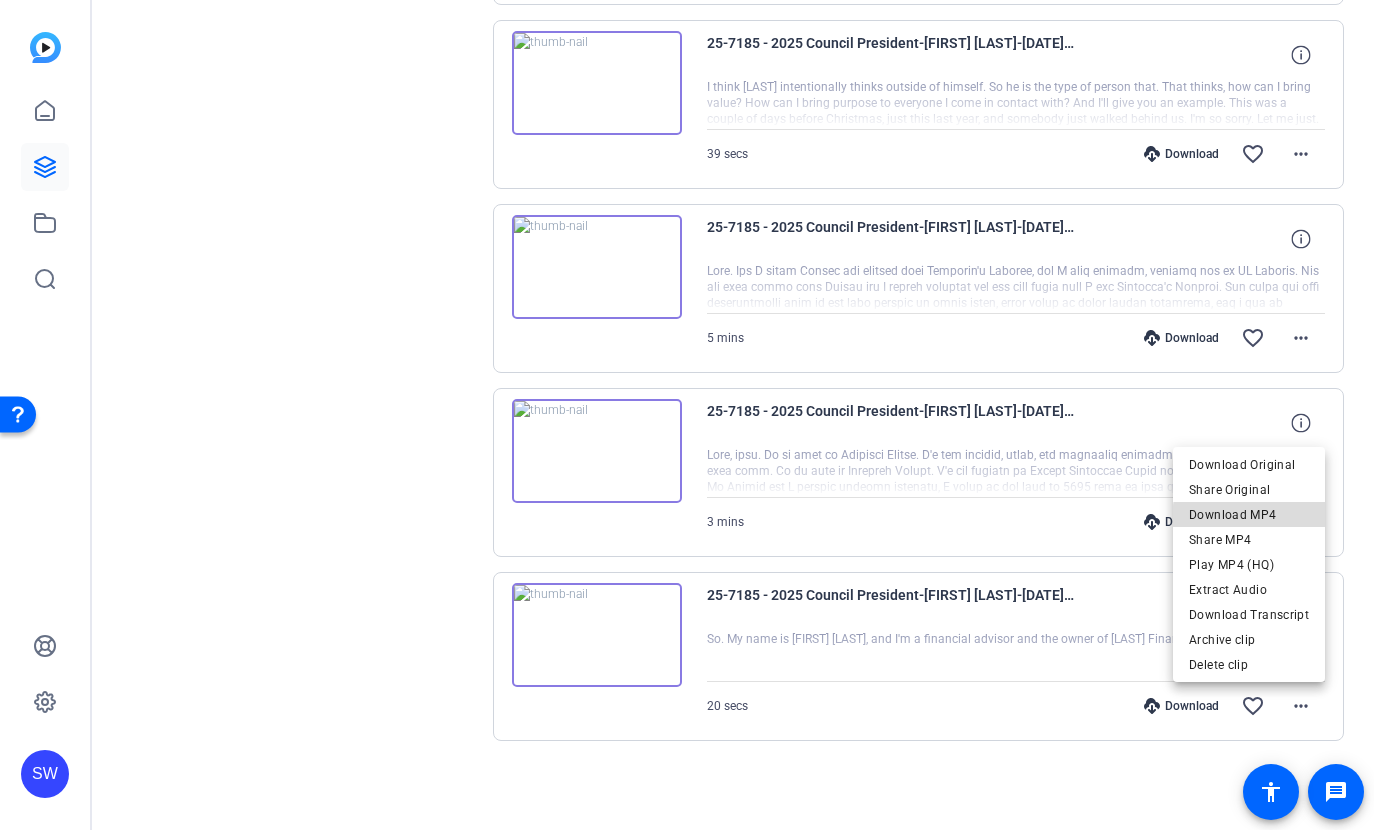 click on "Download MP4" at bounding box center (1249, 515) 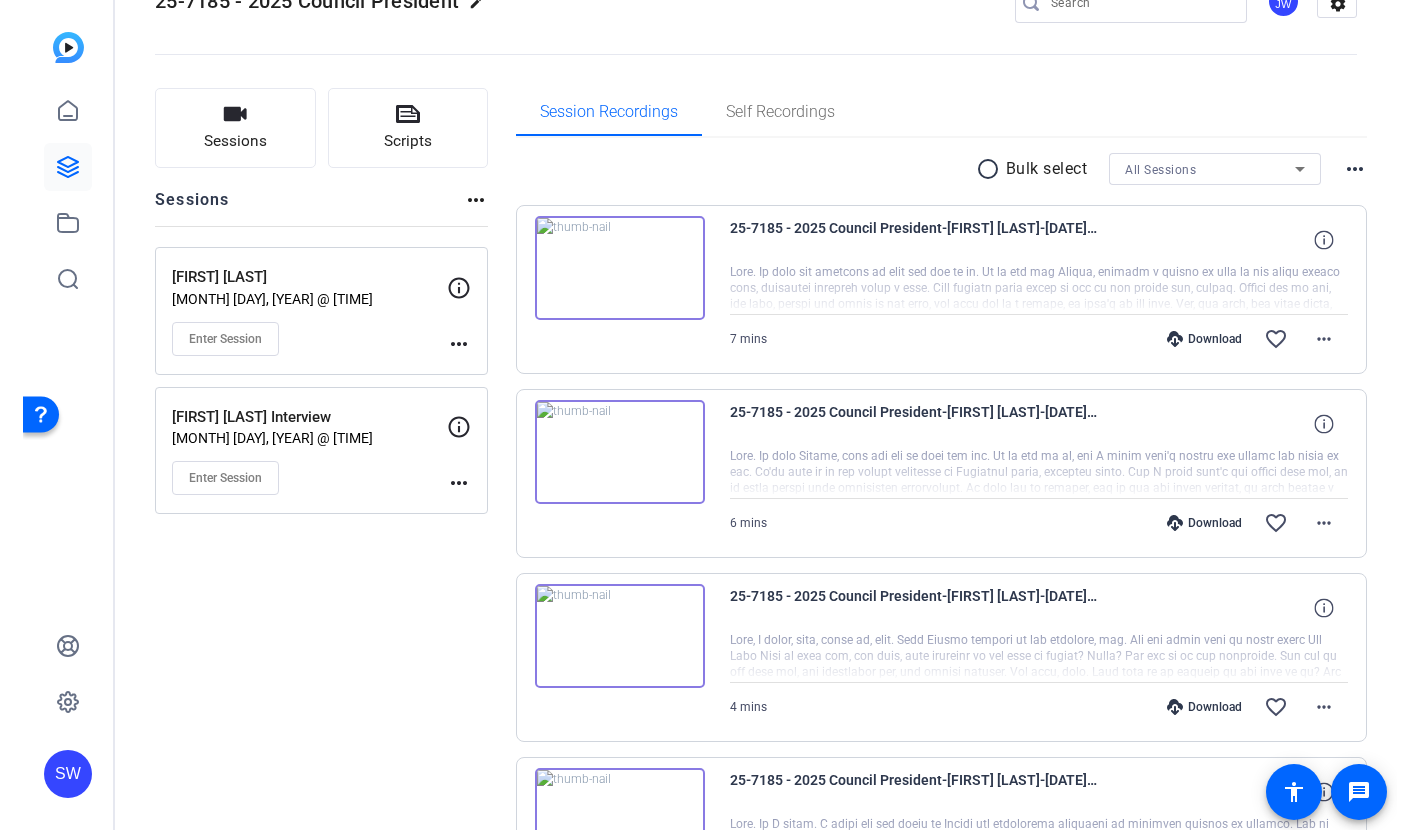 scroll, scrollTop: 0, scrollLeft: 0, axis: both 